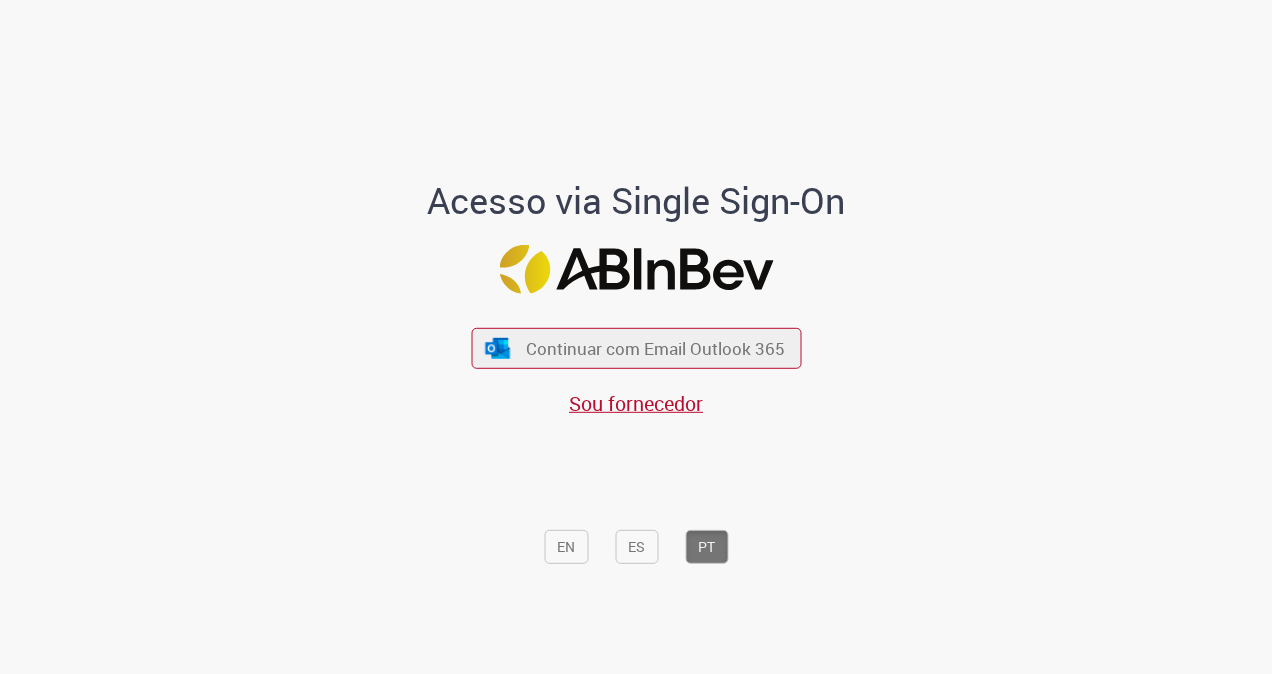 scroll, scrollTop: 0, scrollLeft: 0, axis: both 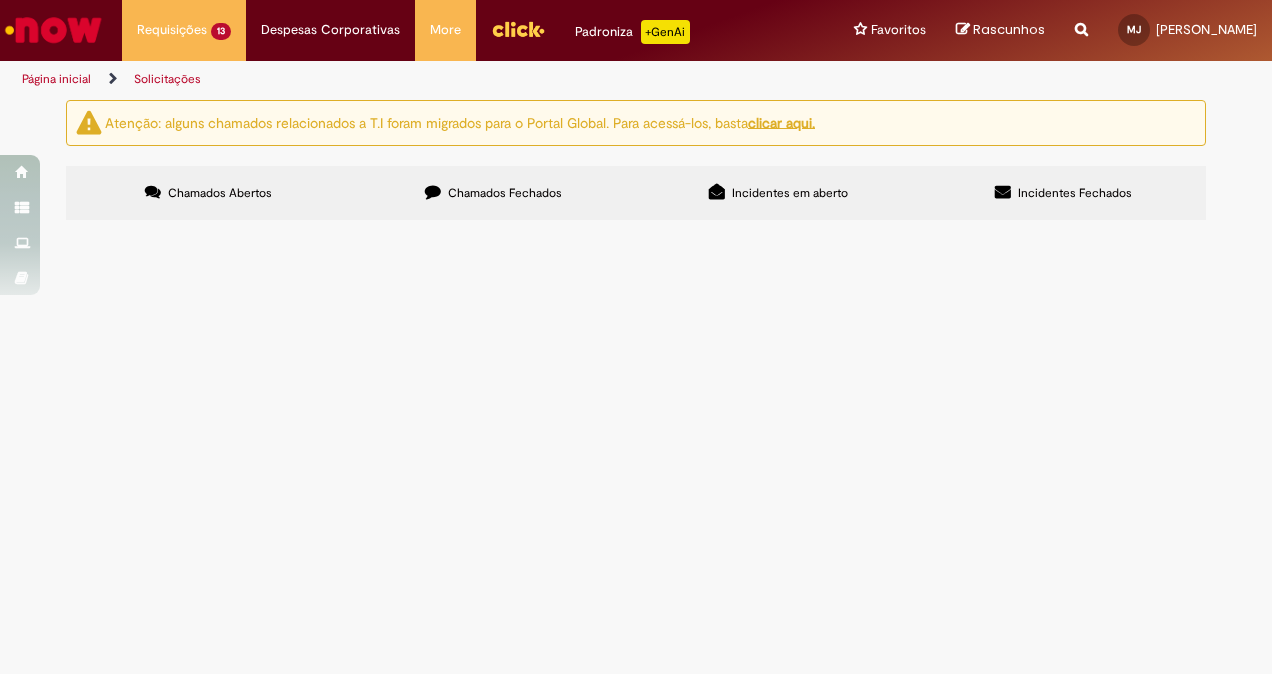 click on "blimp, dg: 202484106 OI 310001984042" at bounding box center [0, 0] 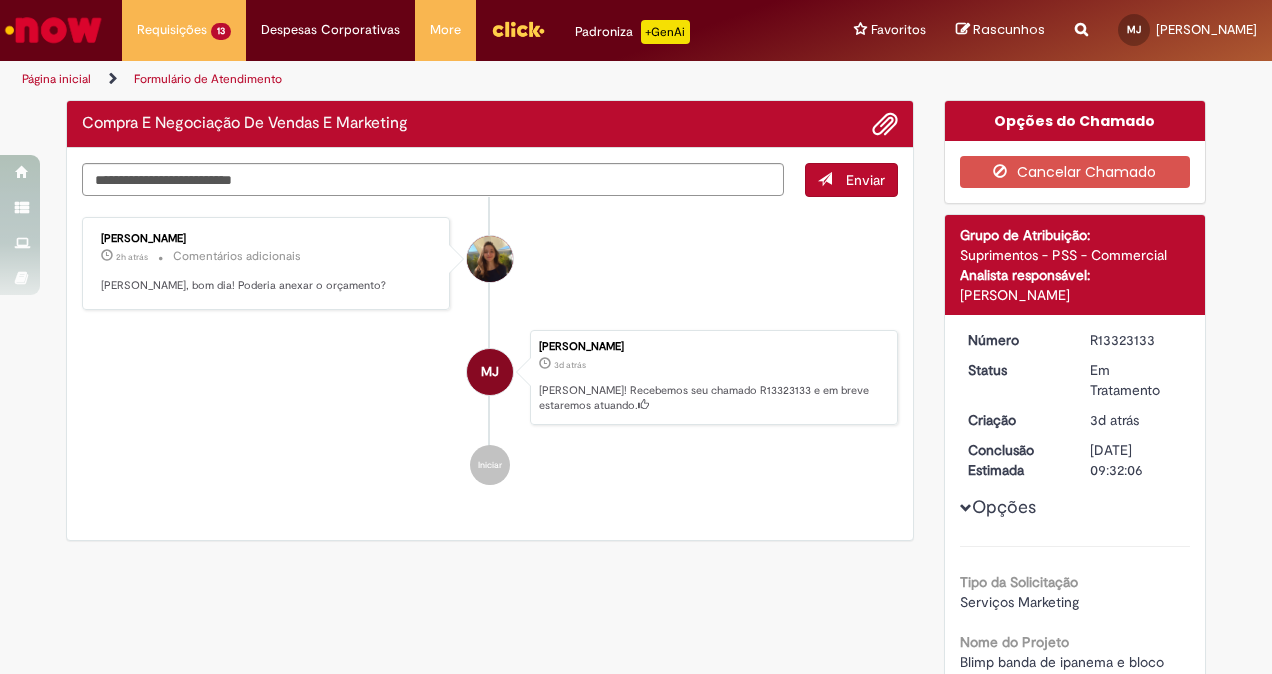 scroll, scrollTop: 0, scrollLeft: 0, axis: both 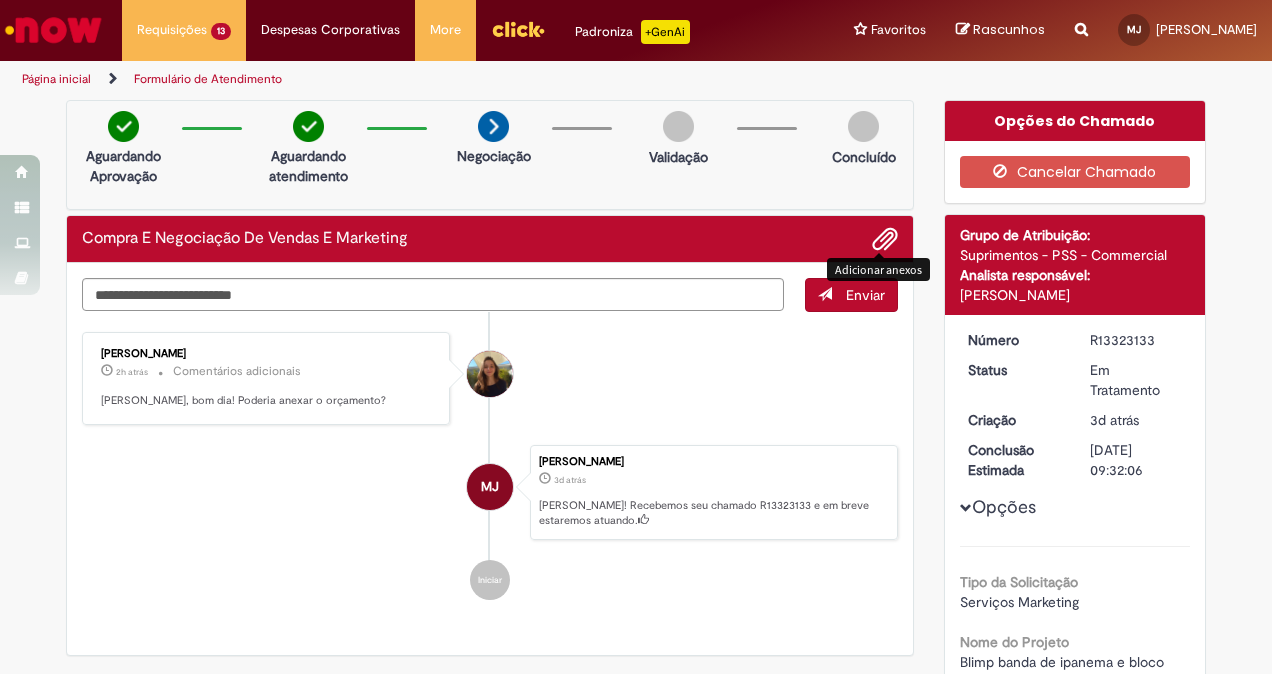 click at bounding box center [885, 240] 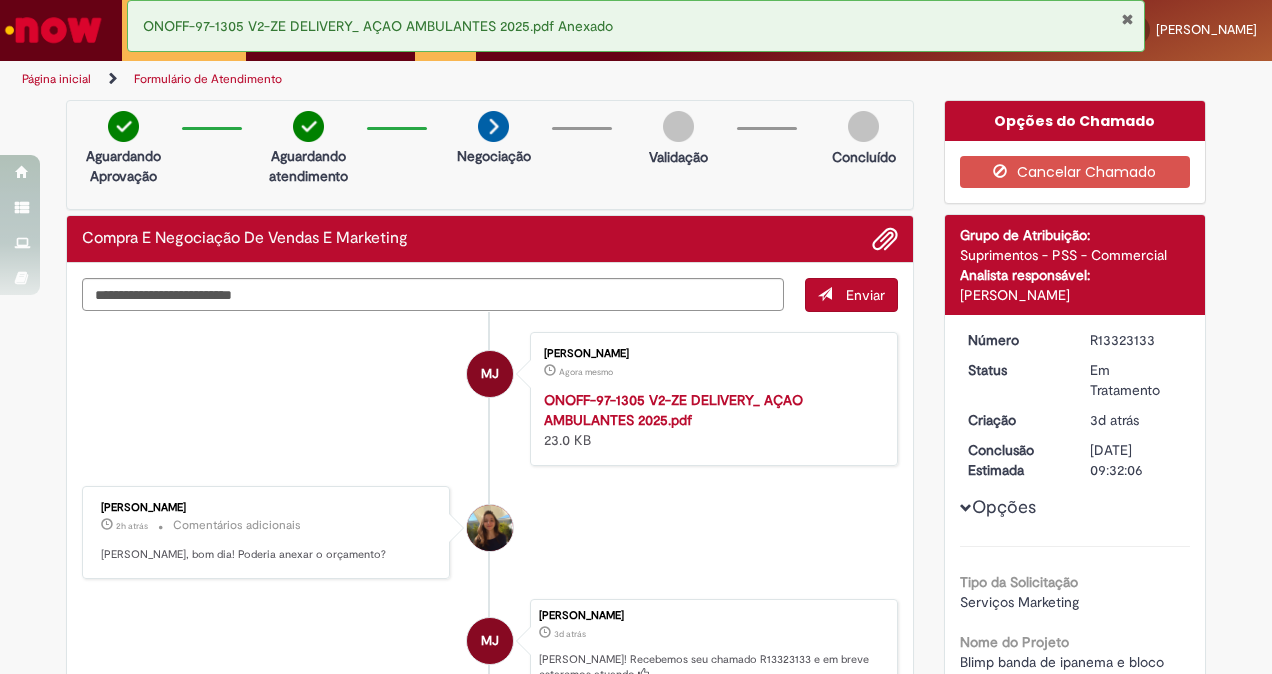 click at bounding box center (1127, 19) 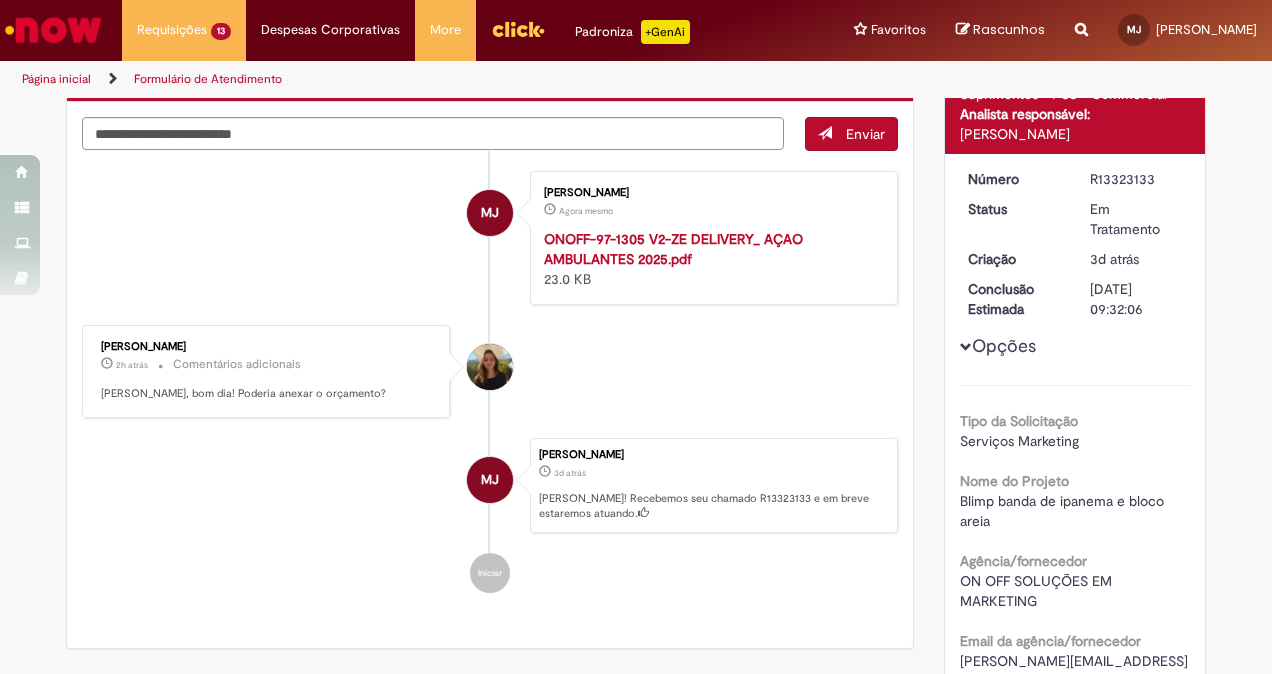 scroll, scrollTop: 160, scrollLeft: 0, axis: vertical 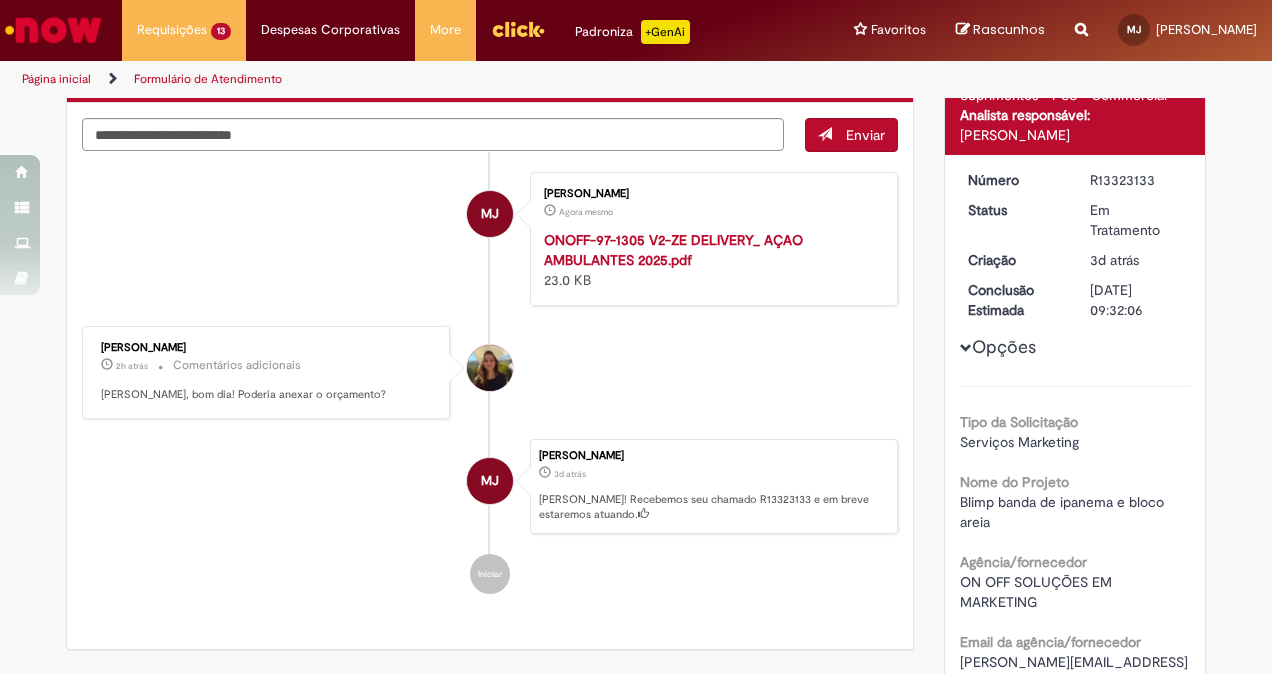 click on "Opções do Chamado
Cancelar Chamado
Detalhes do tíquete
Grupo de Atribuição:
Suprimentos - PSS - Commercial
Analista responsável:
Lara Moccio Breim Solera
Número
R13323133
Status
Em Tratamento
Criação
3d atrás 3 dias atrás
Conclusão Estimada
14/08/2025 09:32:06
Opções
Tipo da Solicitação
Serviços Marketing
Nome do Projeto
Blimp banda de ipanema e bloco areia
Agência/fornecedor
ON OFF SOLUÇÕES EM MARKETING
Email da agência/fornecedor
amanda@onoff.marketing
Telefone da agência/fornecedor" at bounding box center (1075, 815) 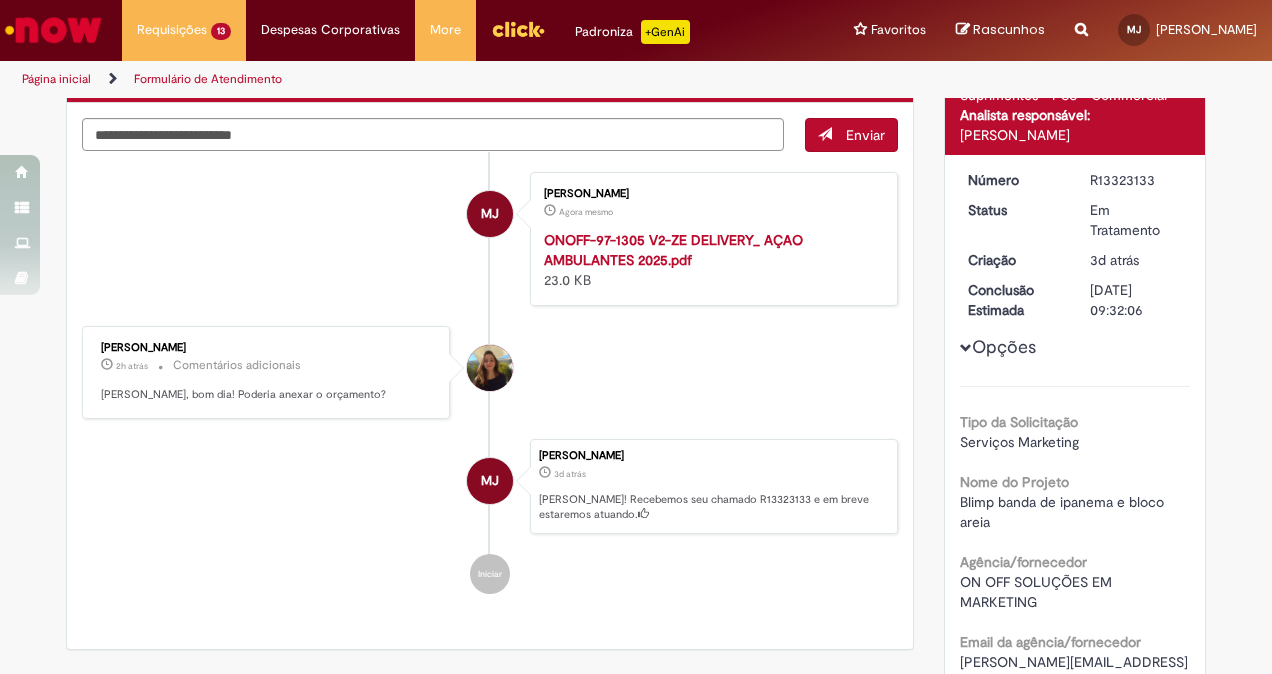 scroll, scrollTop: 103, scrollLeft: 0, axis: vertical 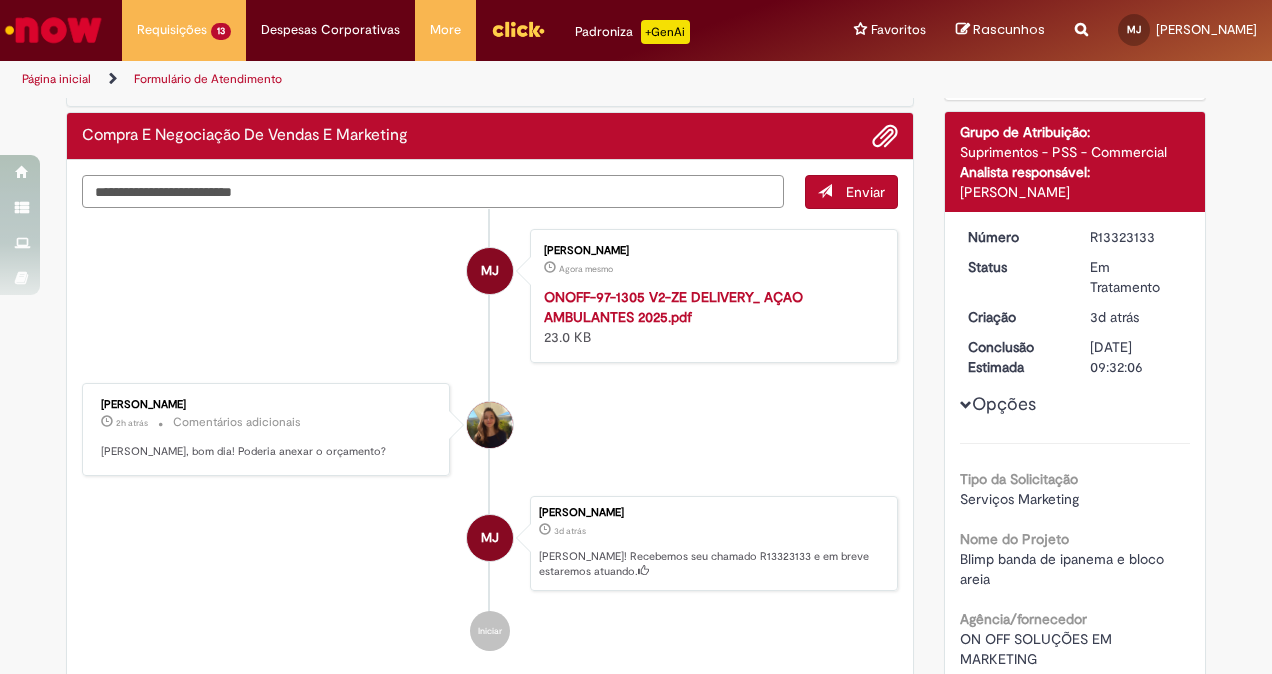 click at bounding box center (433, 191) 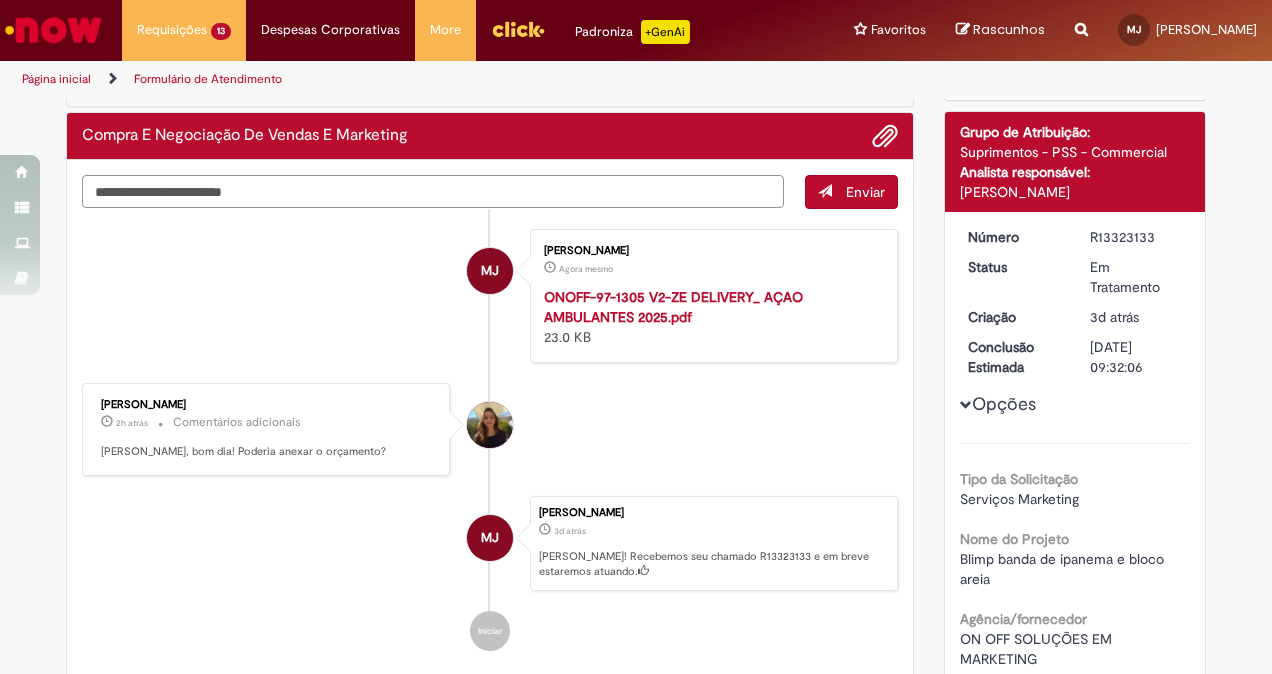 type on "**********" 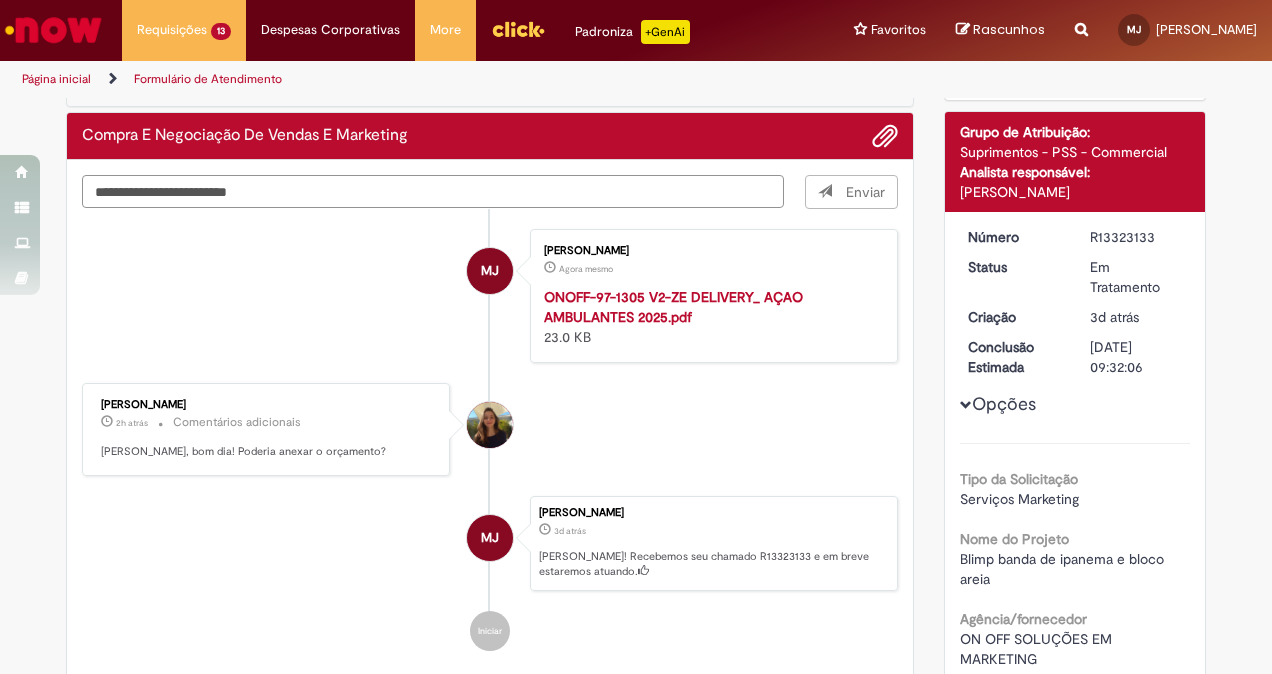 type 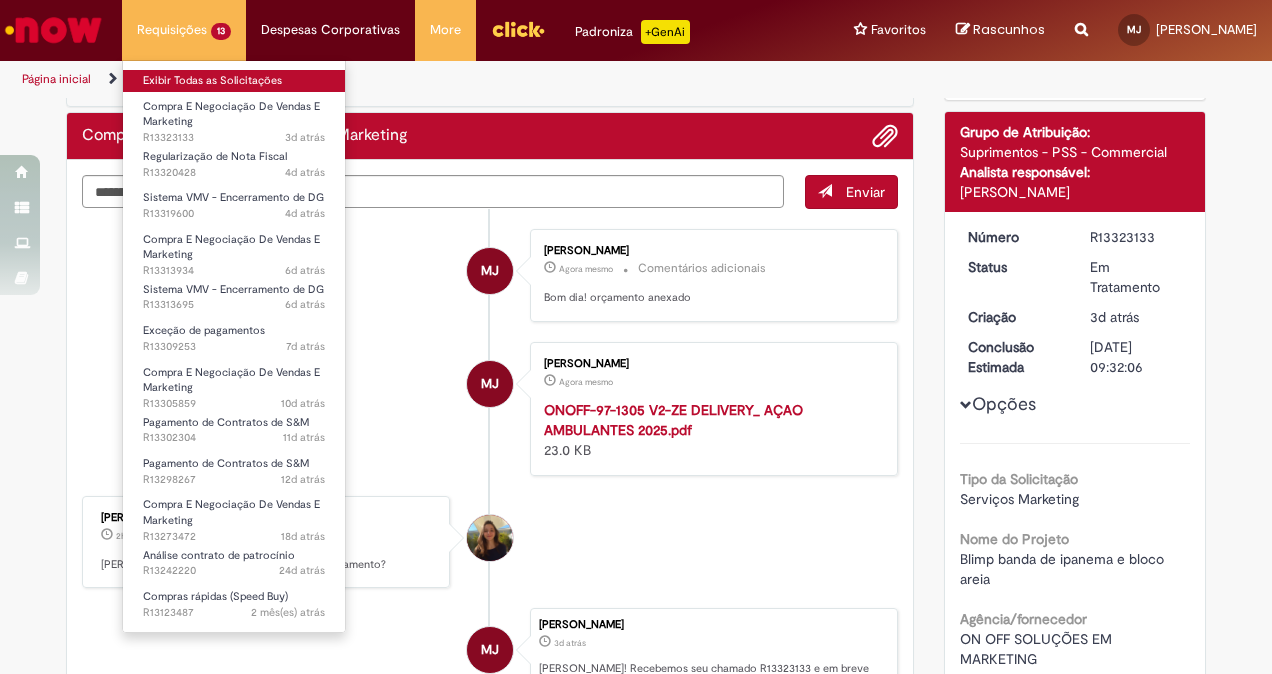 click on "Exibir Todas as Solicitações" at bounding box center [234, 81] 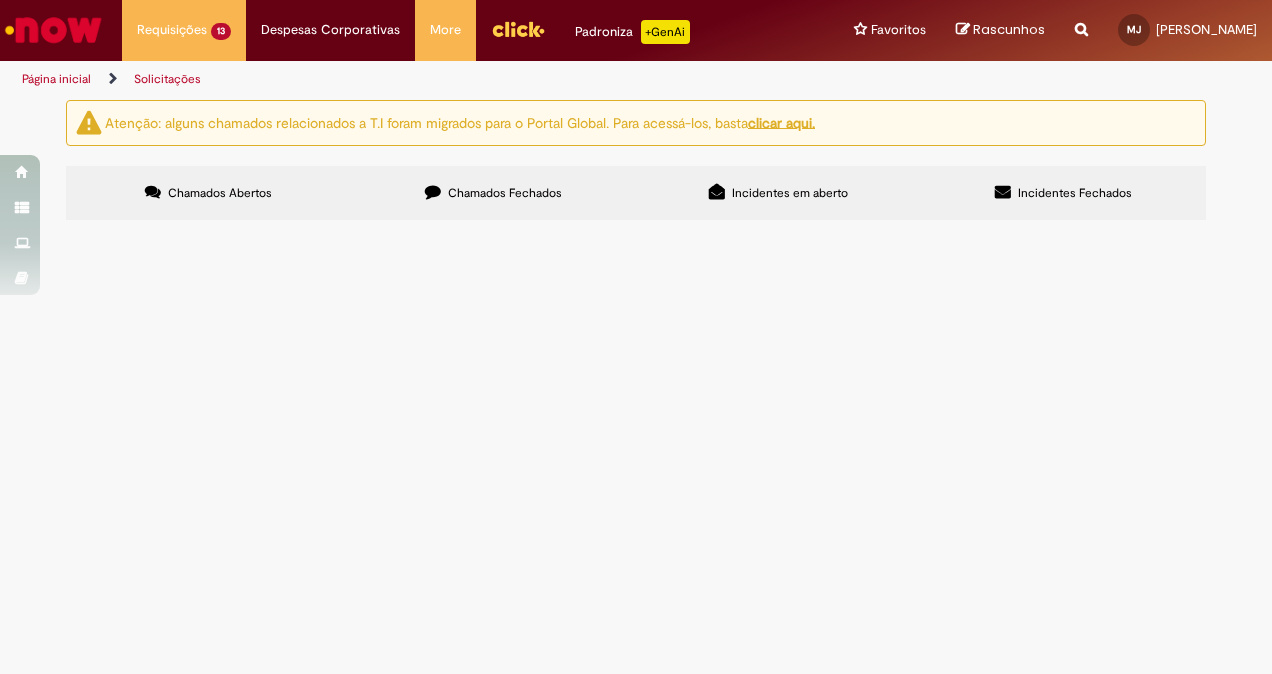 scroll, scrollTop: 34, scrollLeft: 0, axis: vertical 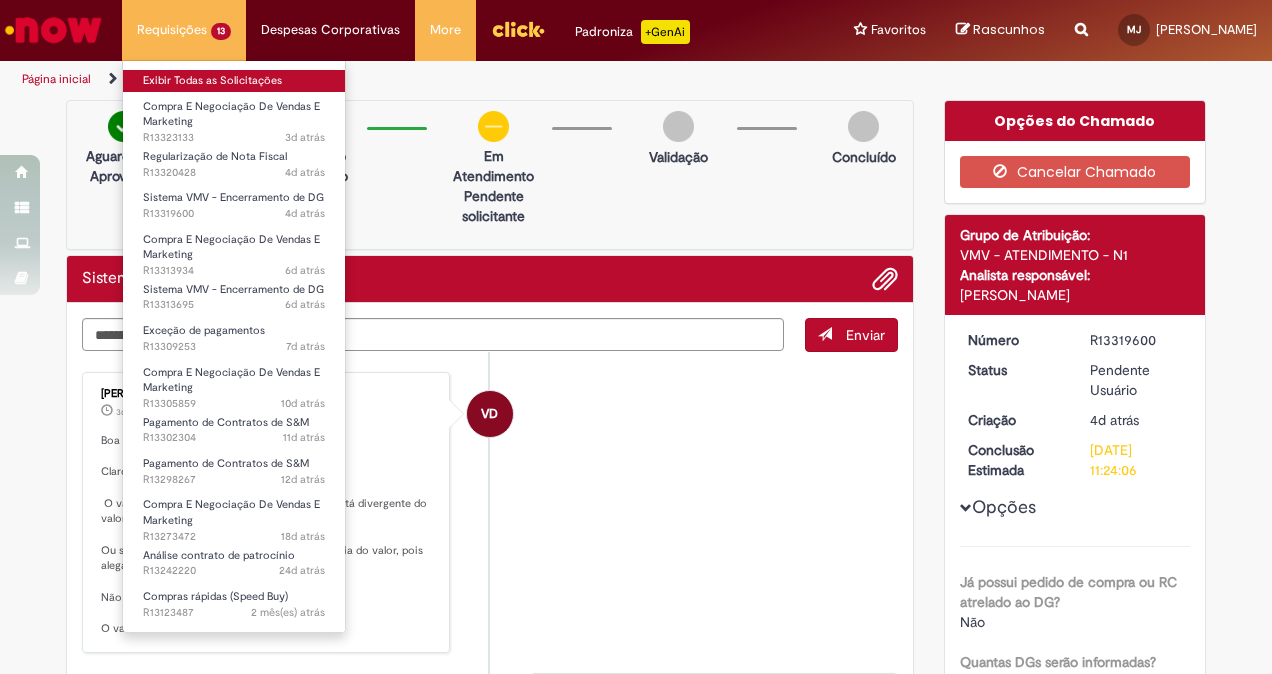 click on "Exibir Todas as Solicitações" at bounding box center [234, 81] 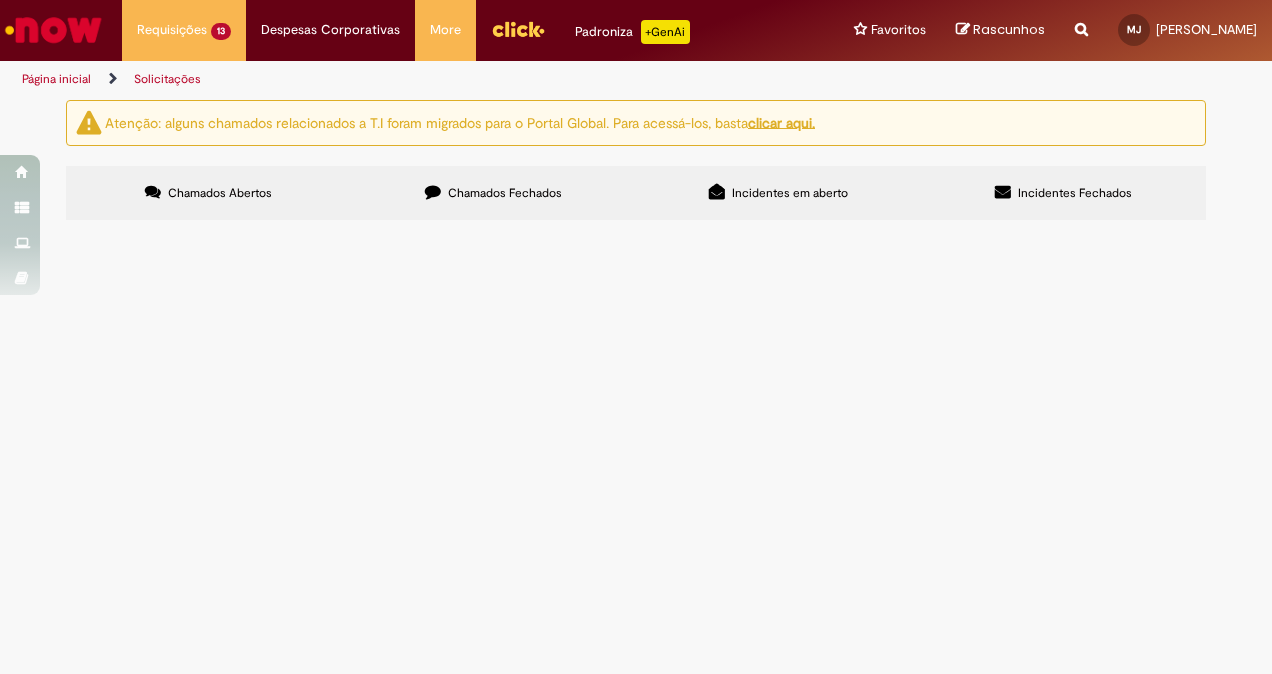 scroll, scrollTop: 149, scrollLeft: 0, axis: vertical 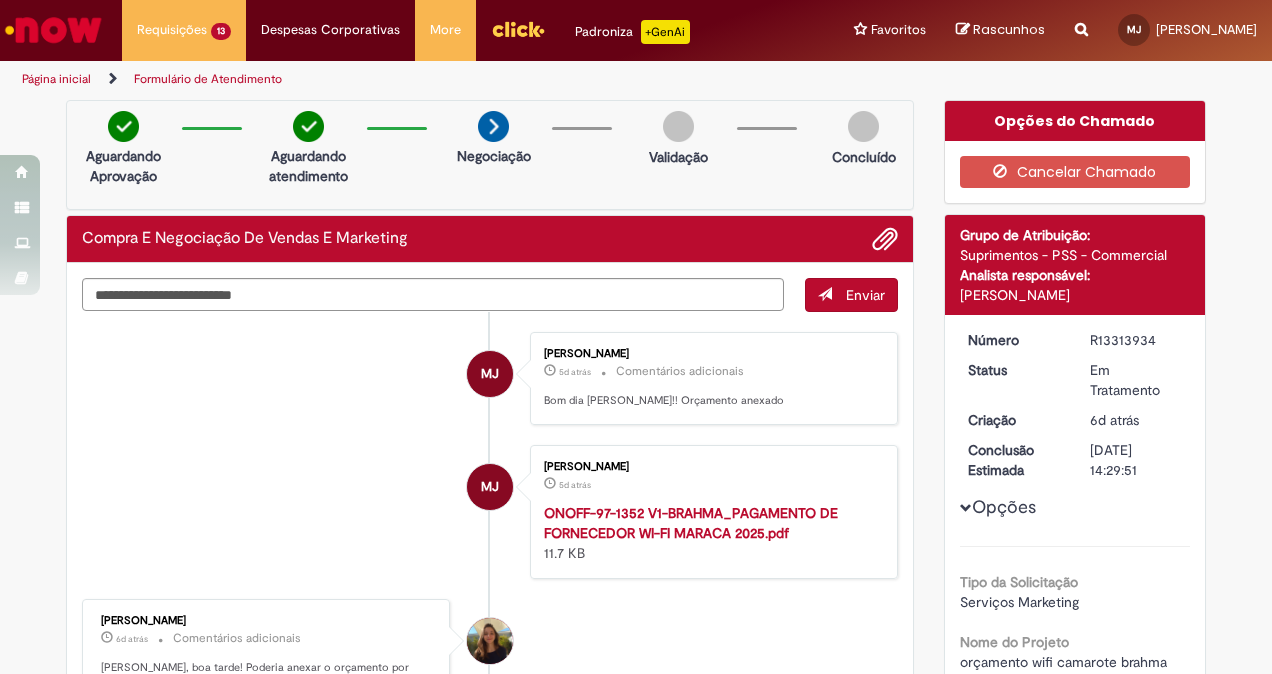 click at bounding box center [53, 30] 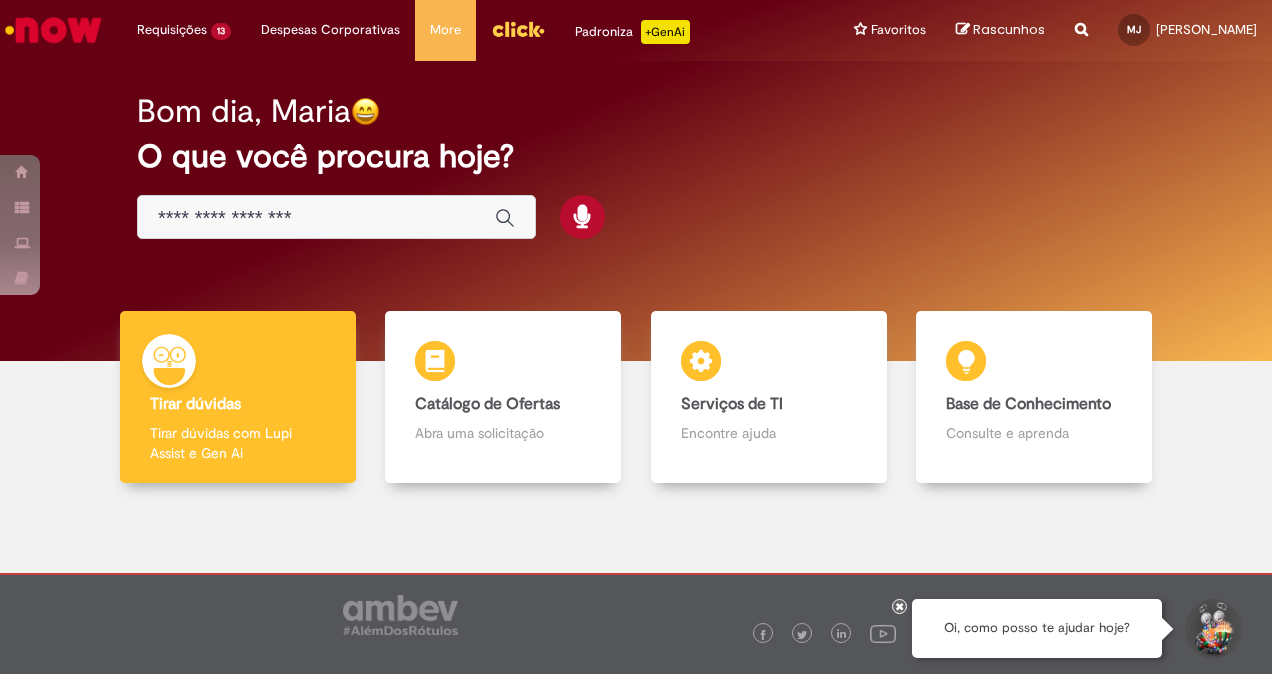 scroll, scrollTop: 0, scrollLeft: 0, axis: both 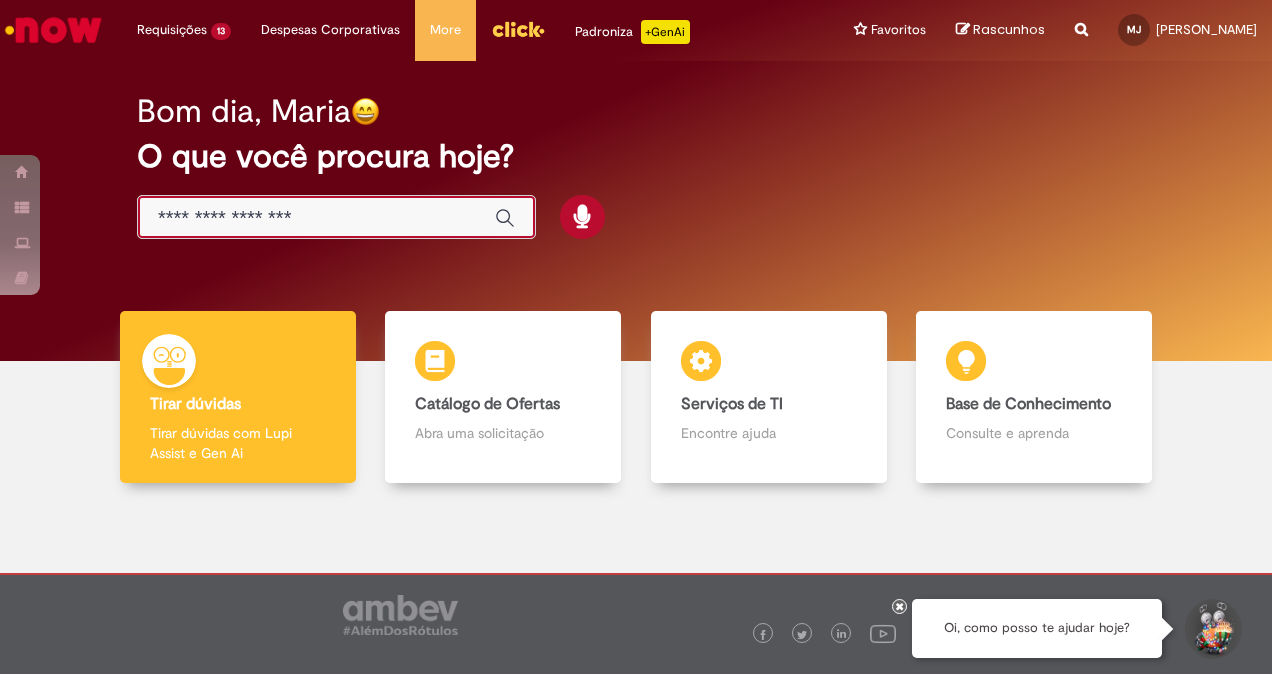 click at bounding box center [316, 218] 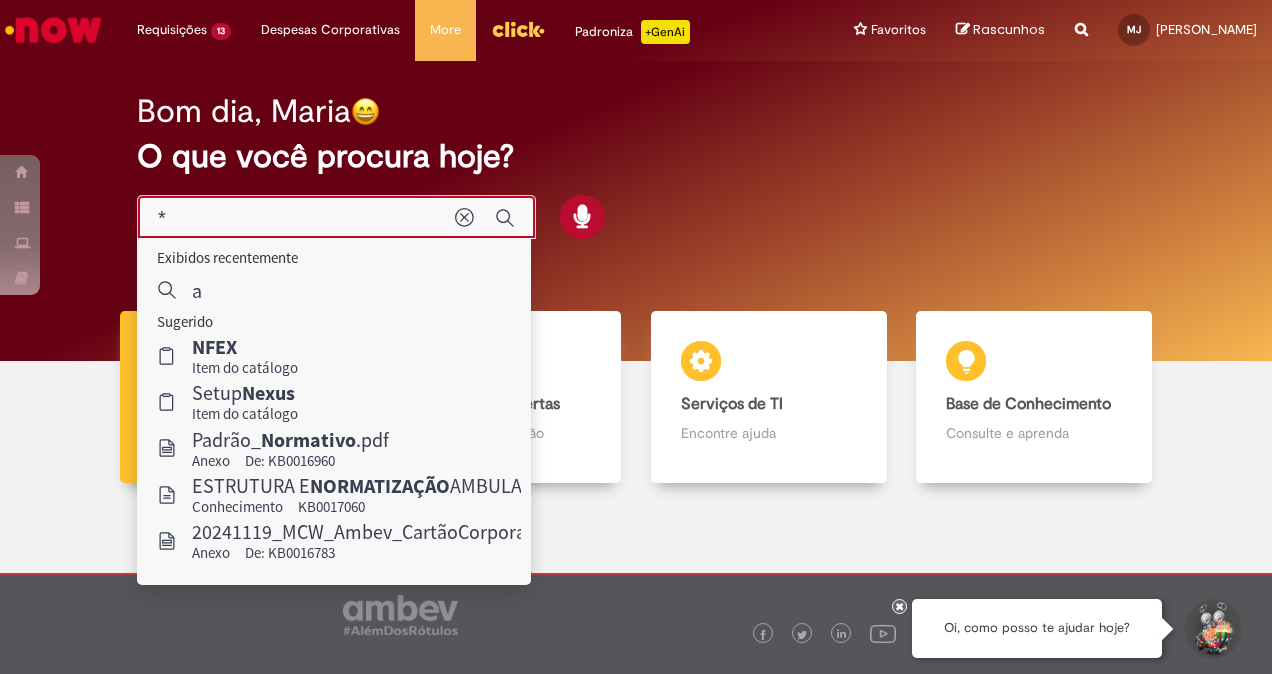 type on "*" 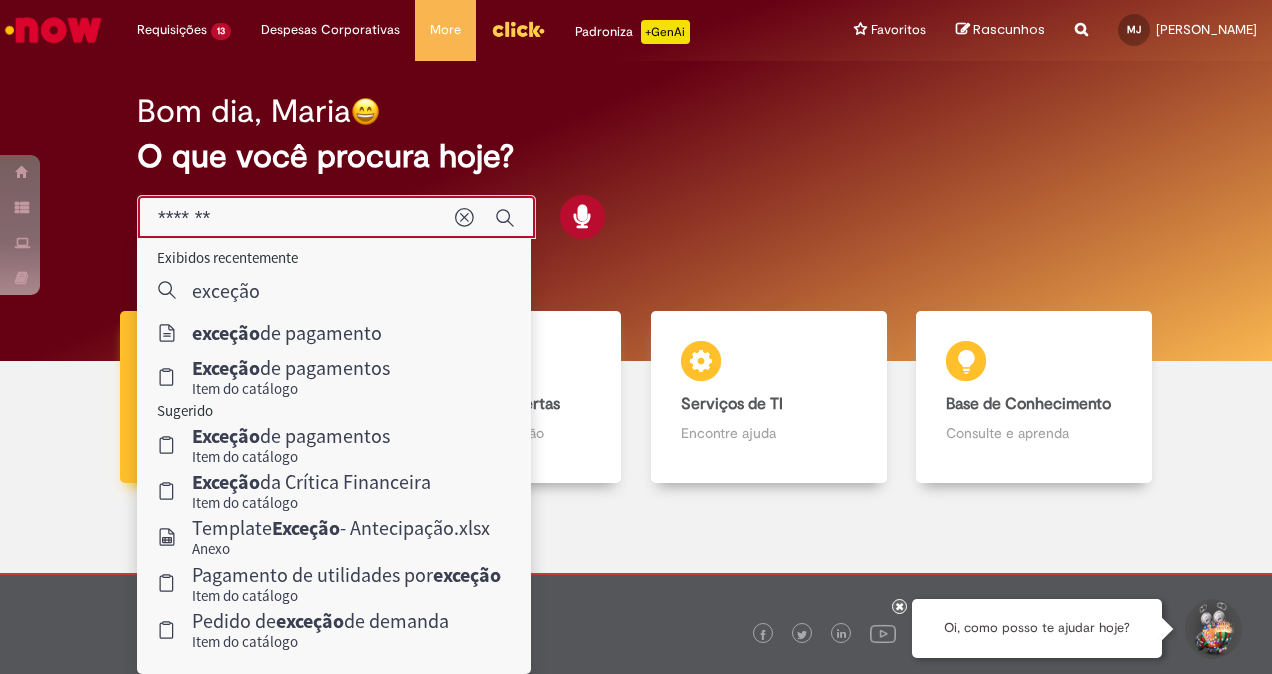 type on "**********" 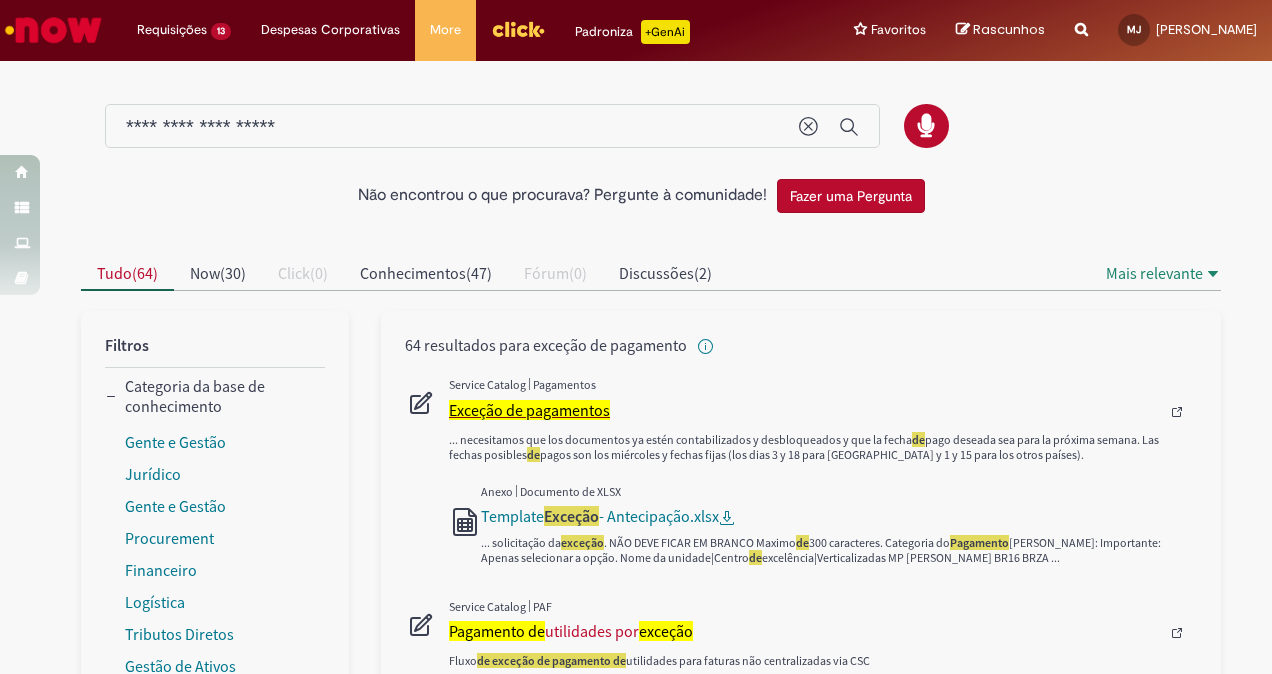 click on "Exceção de pagamentos" at bounding box center [529, 410] 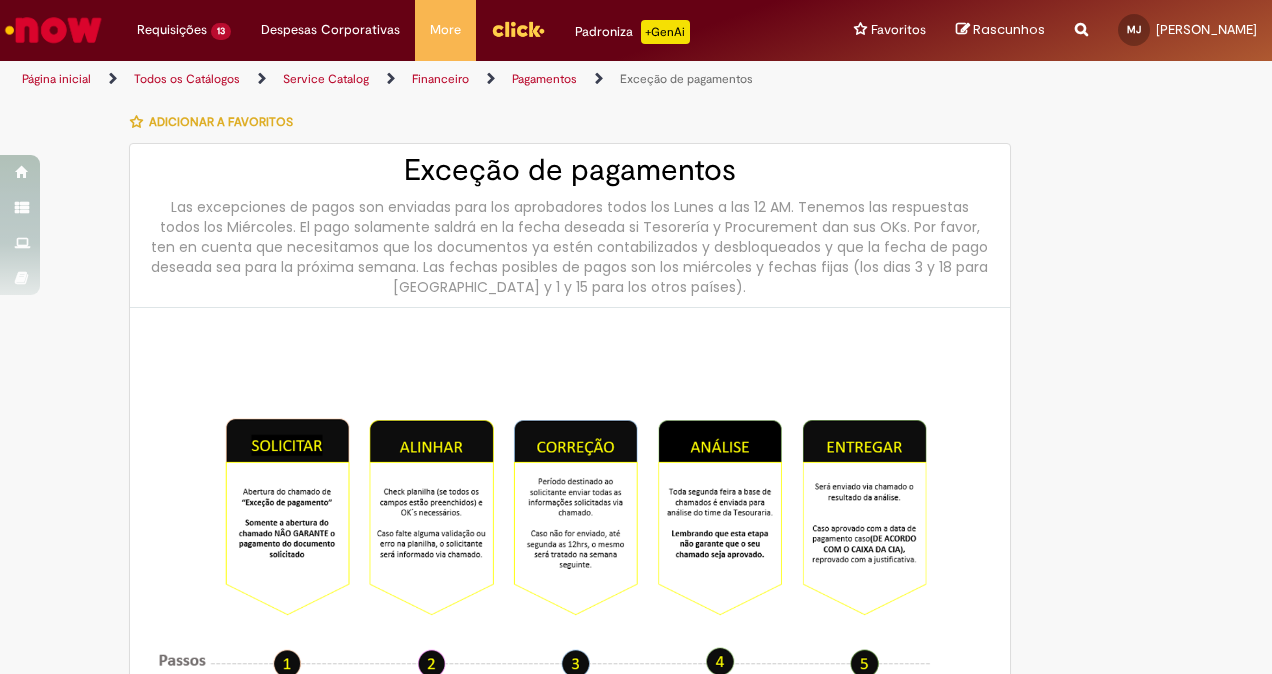 type on "********" 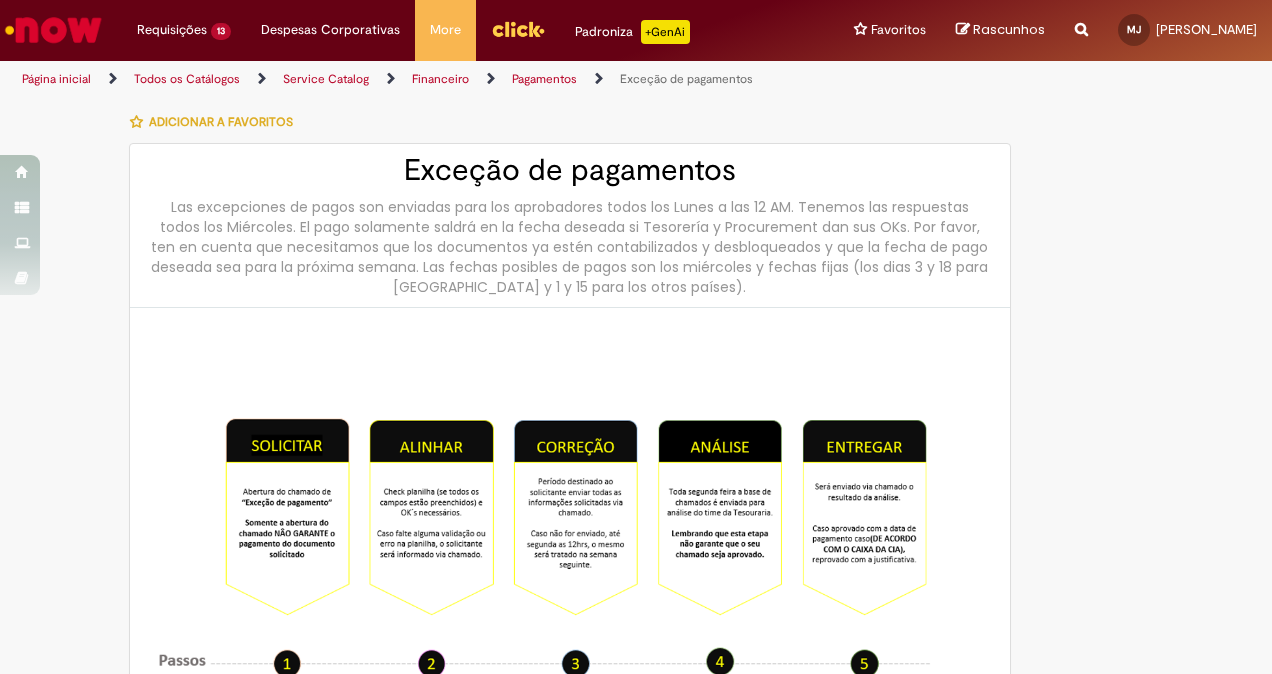 type on "**********" 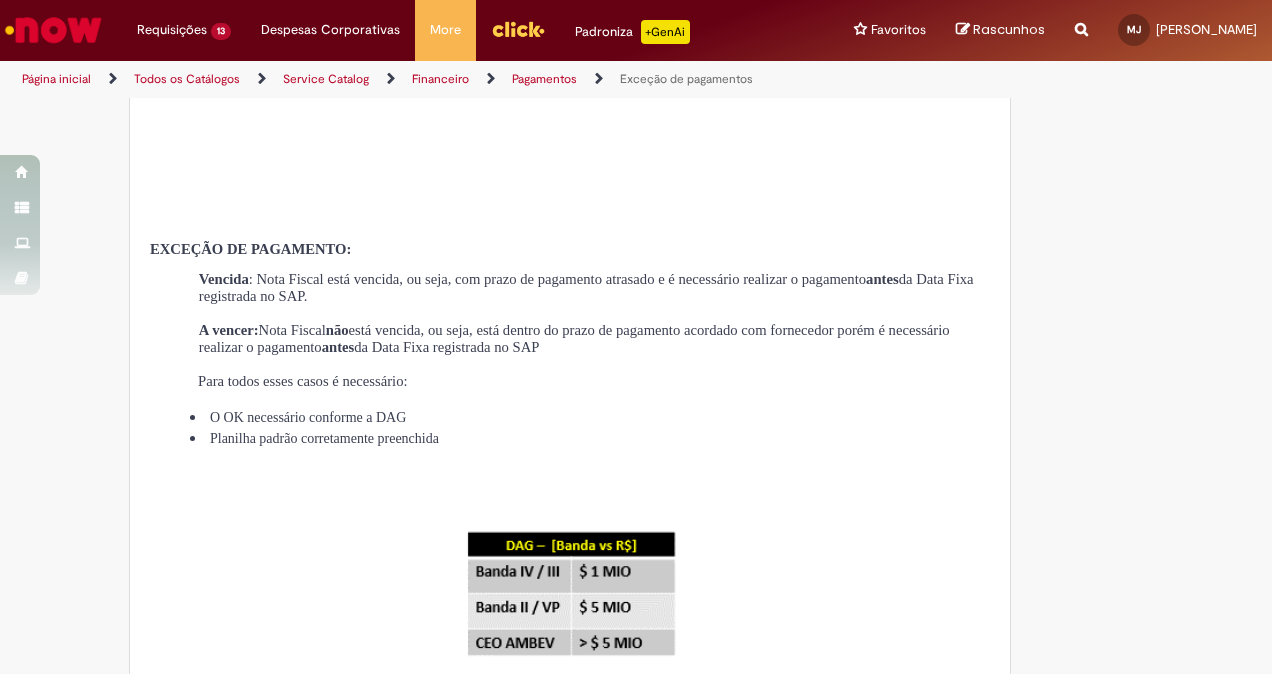 scroll, scrollTop: 657, scrollLeft: 0, axis: vertical 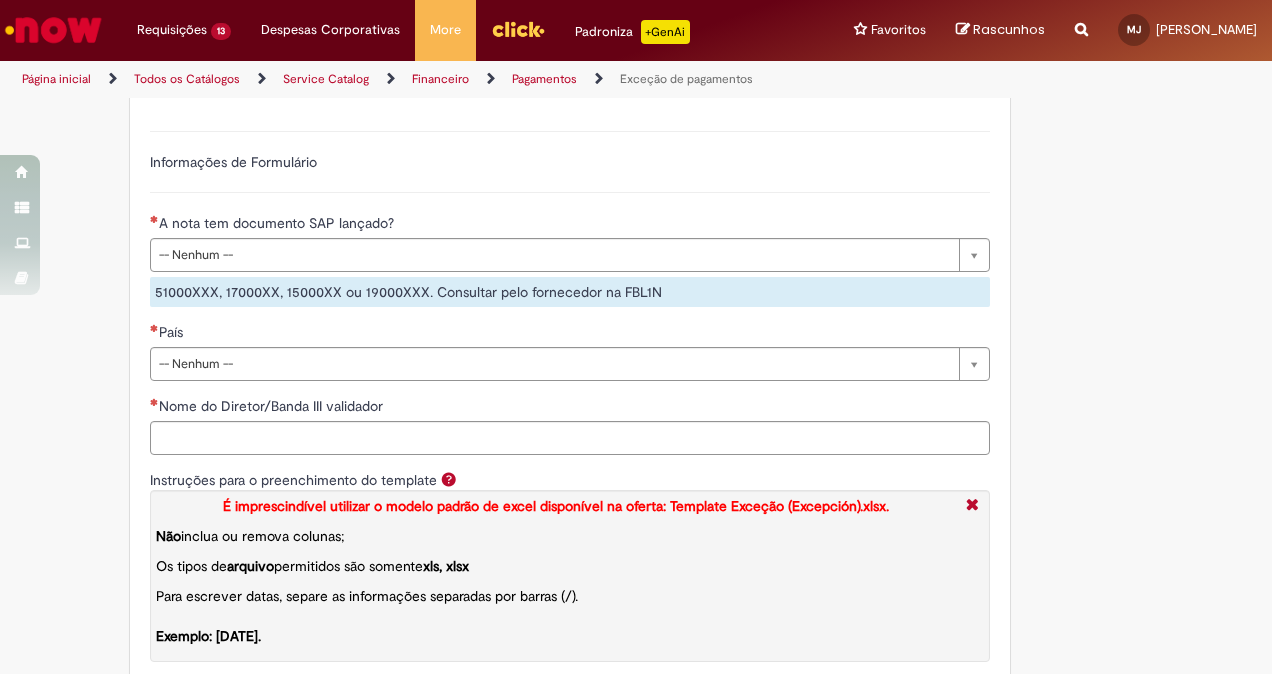 click on "A nota tem documento SAP lançado?" at bounding box center (570, 225) 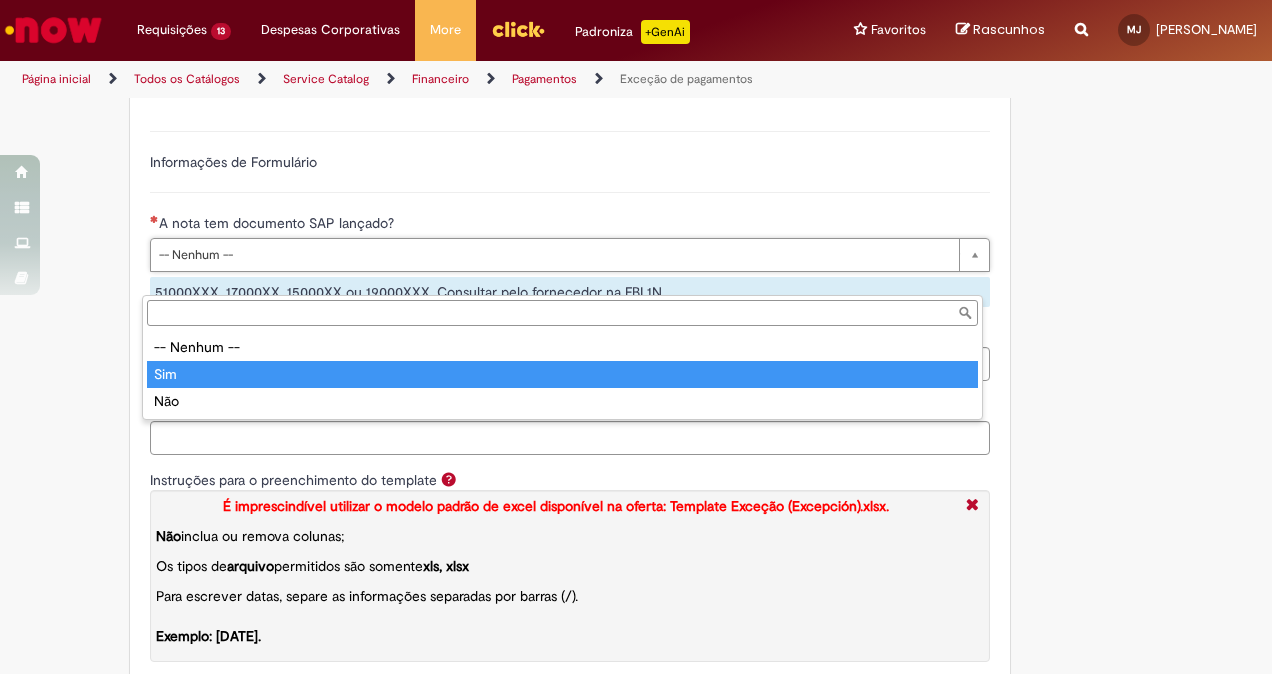 type on "***" 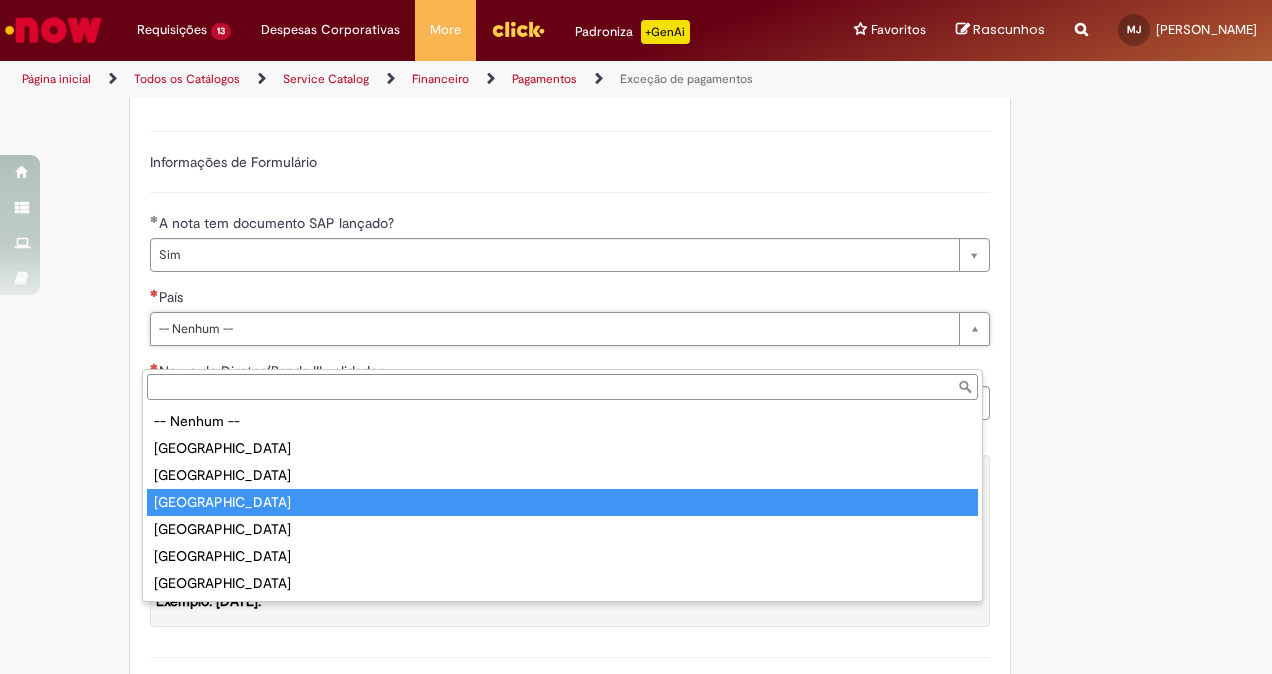 type on "******" 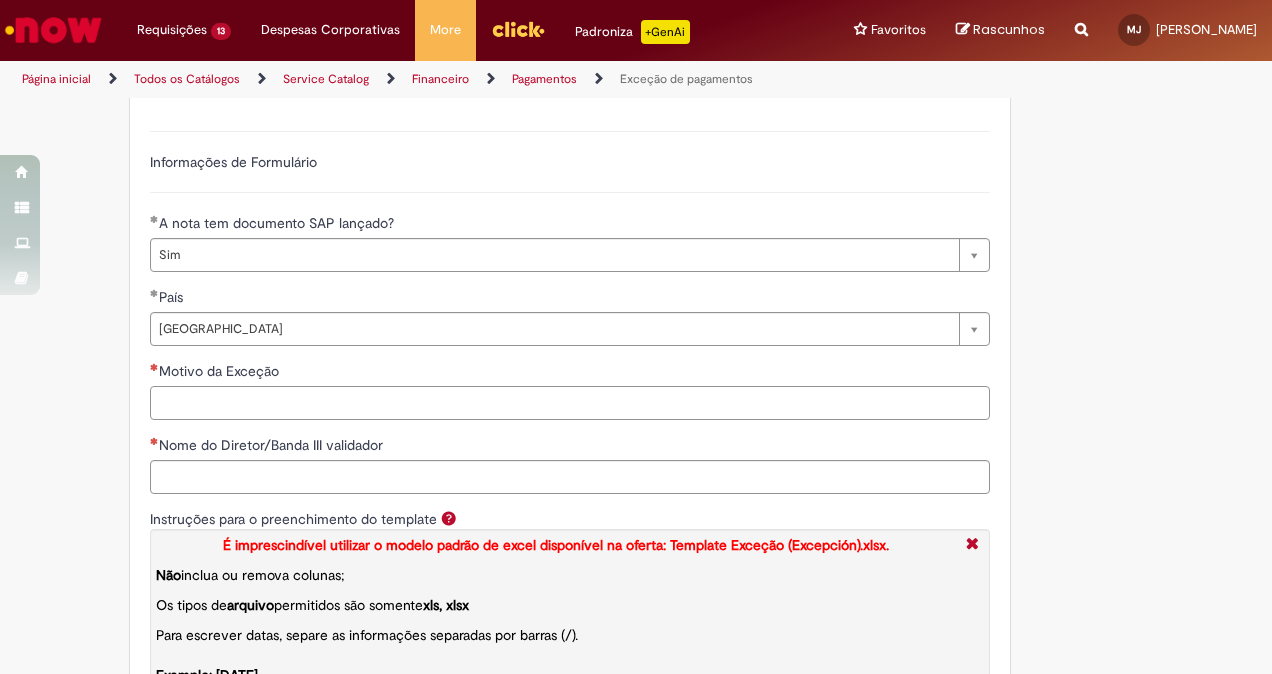 click on "Motivo da Exceção" at bounding box center (570, 403) 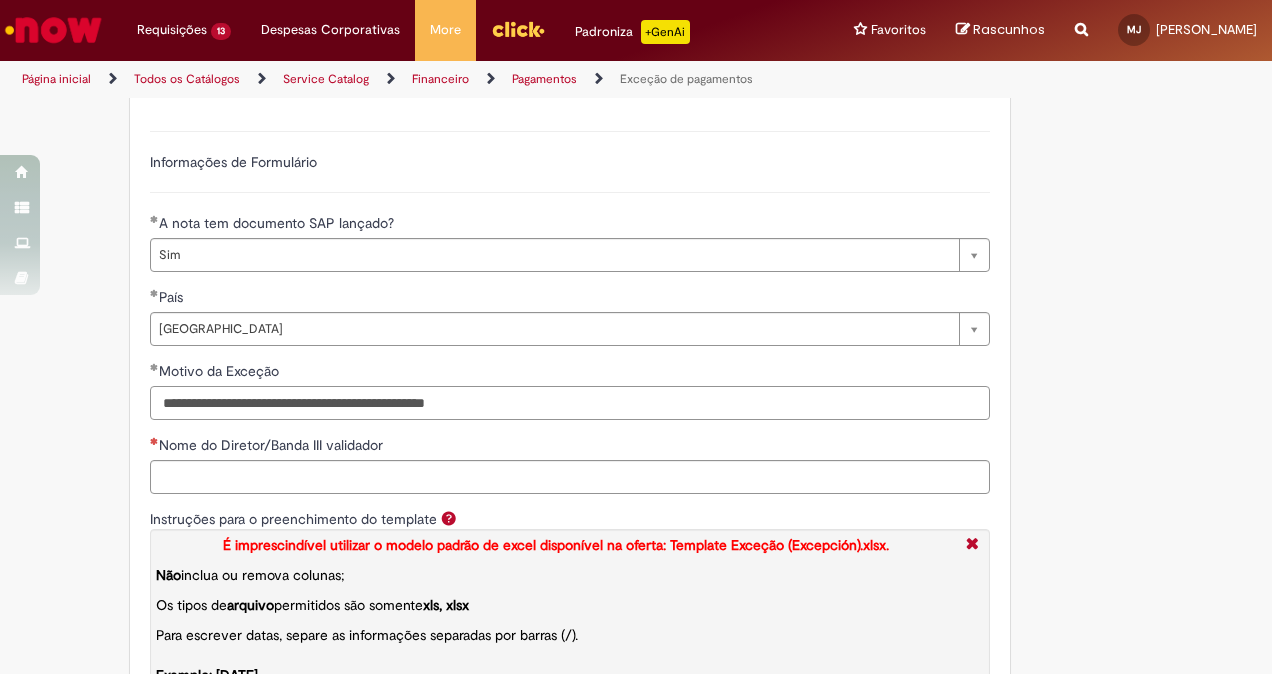 type on "**********" 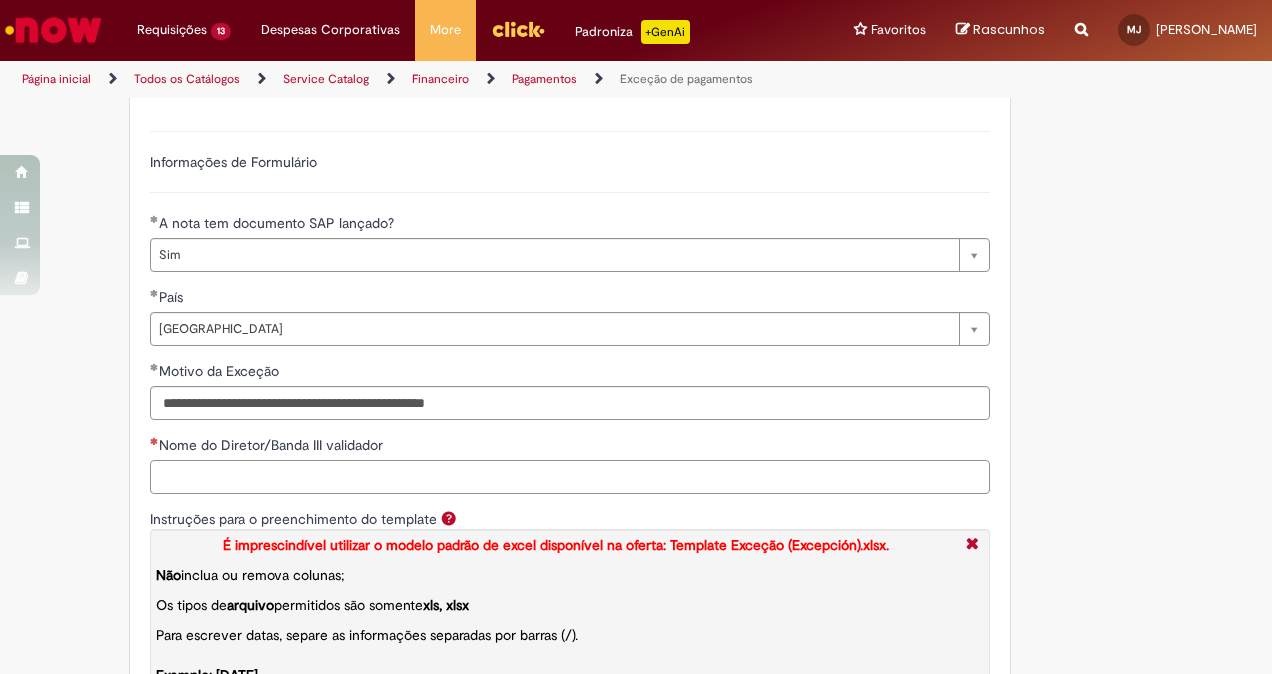 click on "Nome do Diretor/Banda III validador" at bounding box center [570, 477] 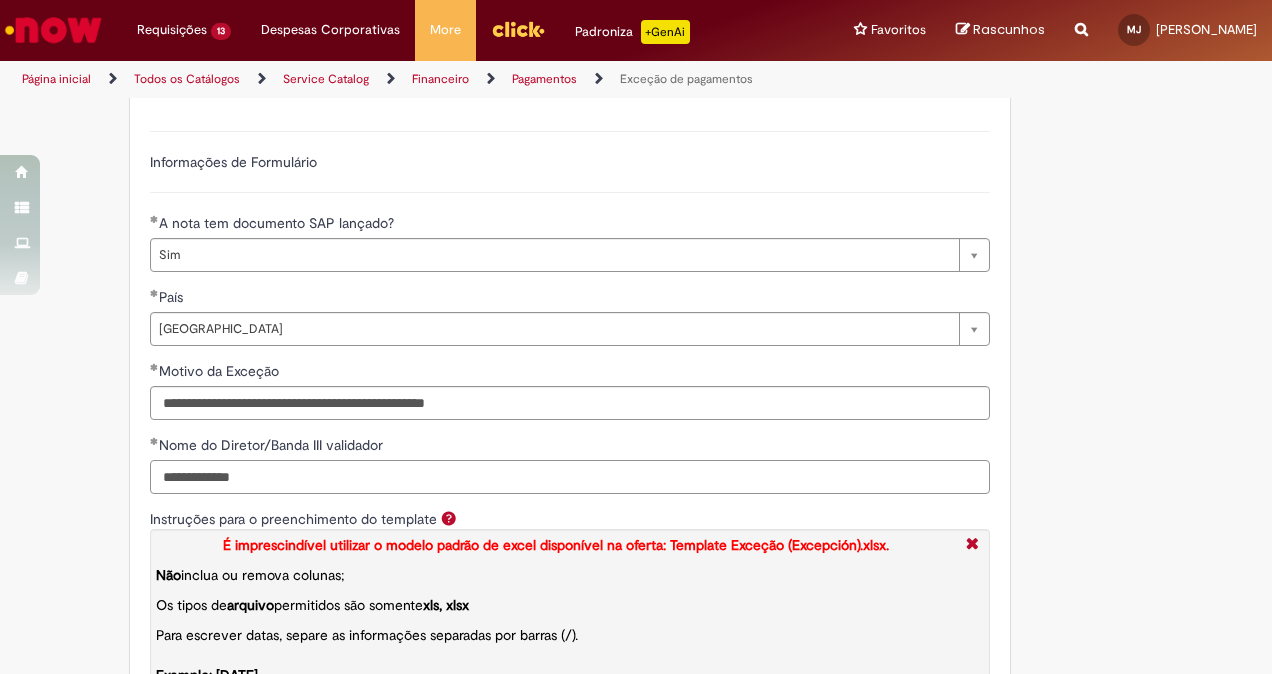 click on "**********" at bounding box center (570, 477) 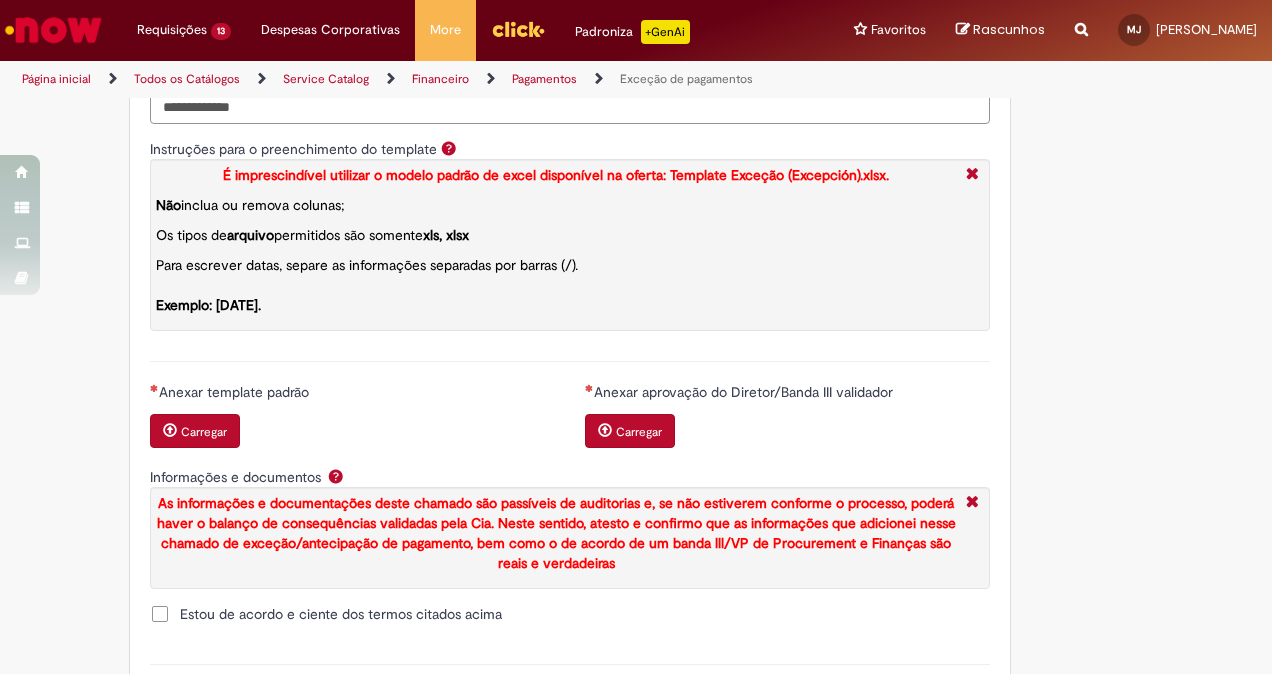 scroll, scrollTop: 2091, scrollLeft: 0, axis: vertical 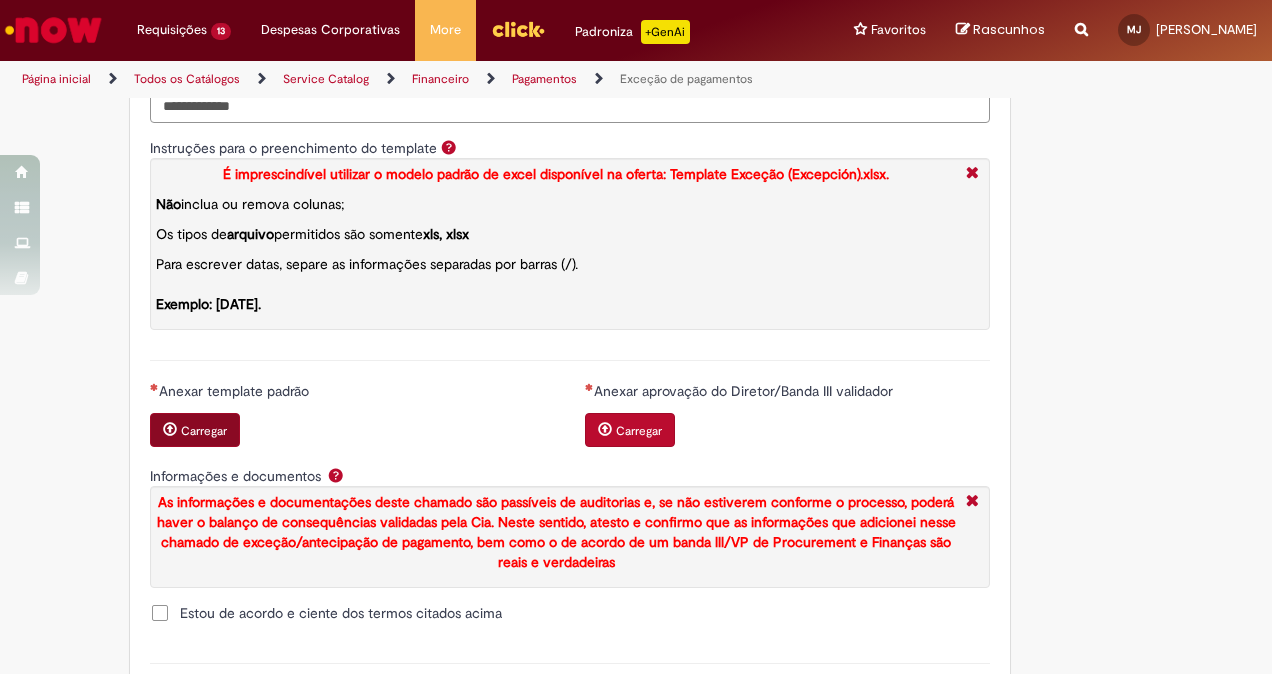 type on "**********" 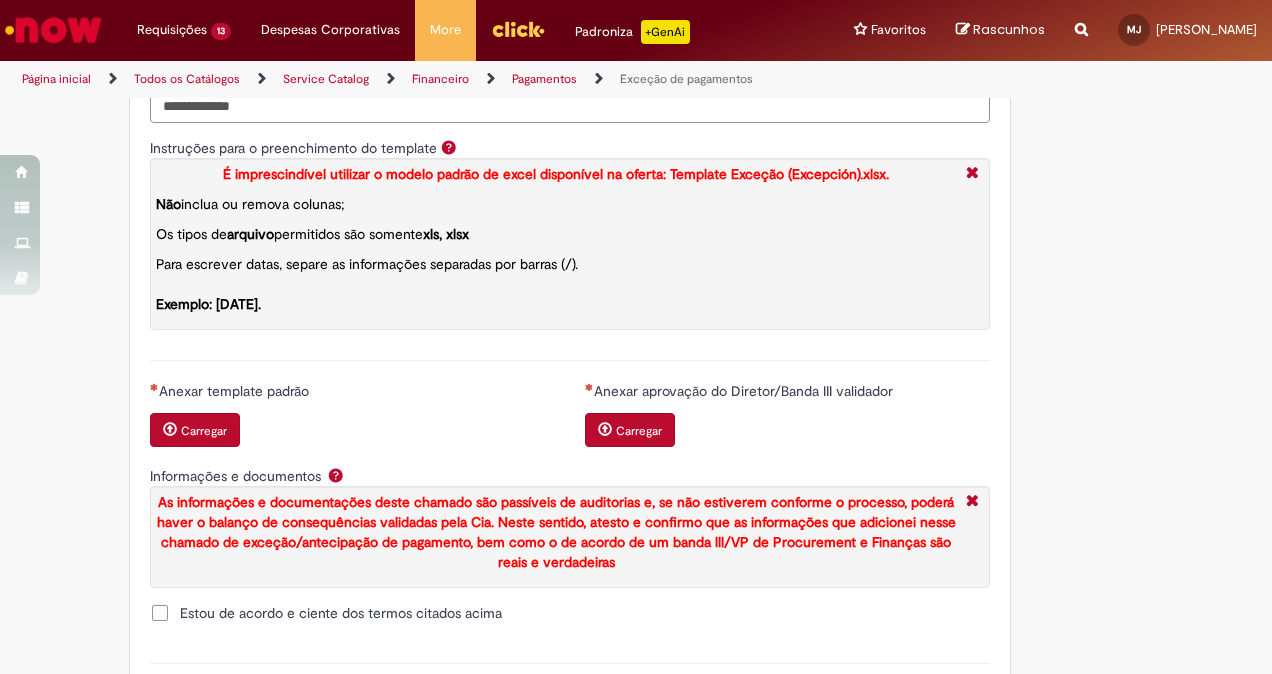 click on "Carregar" at bounding box center [195, 430] 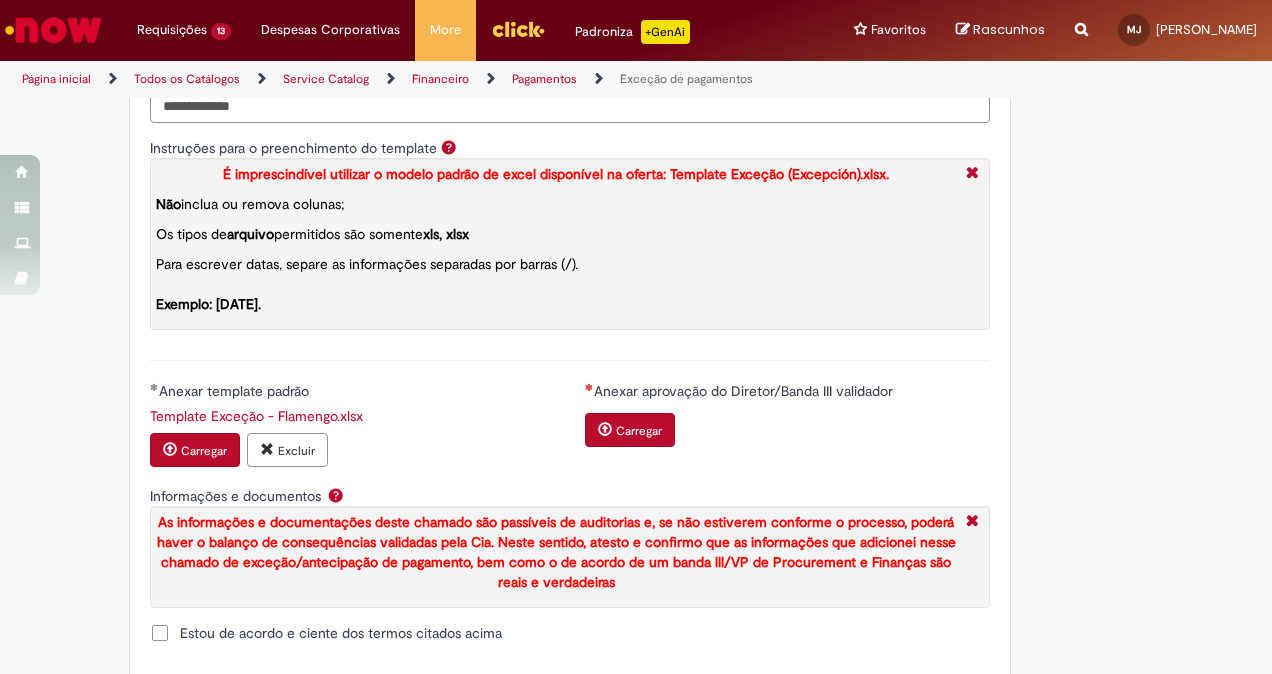 click on "Carregar" at bounding box center [639, 431] 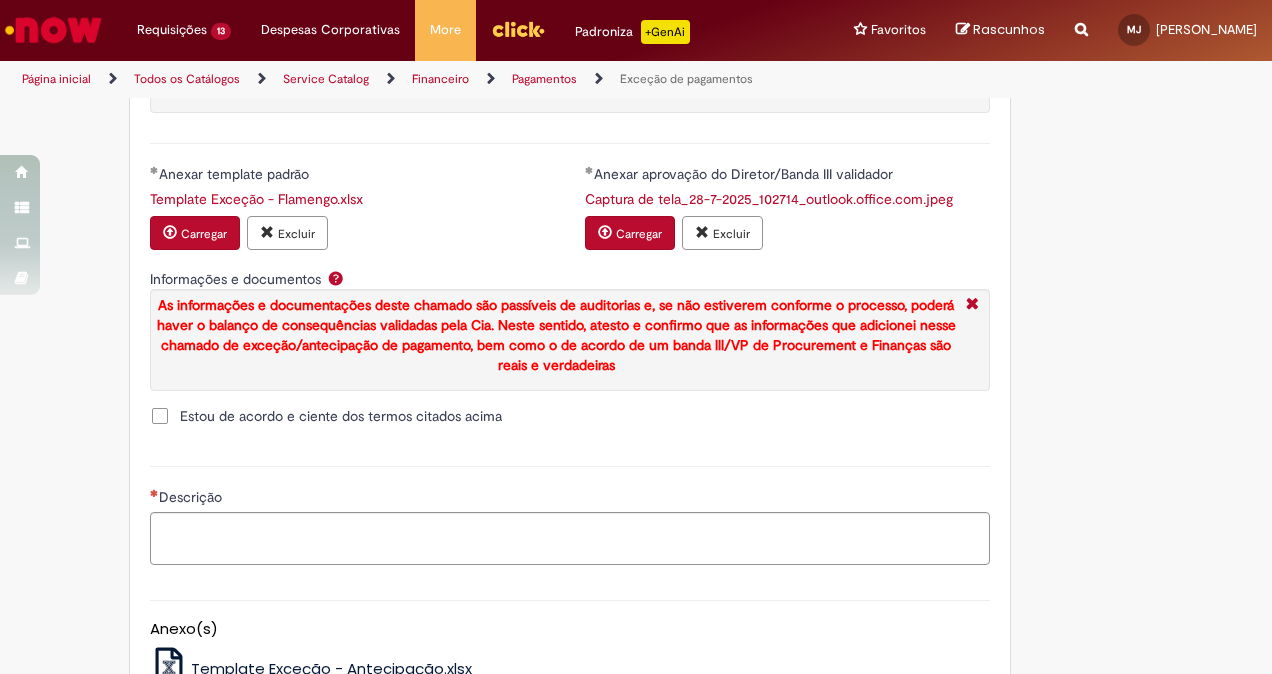 scroll, scrollTop: 2309, scrollLeft: 0, axis: vertical 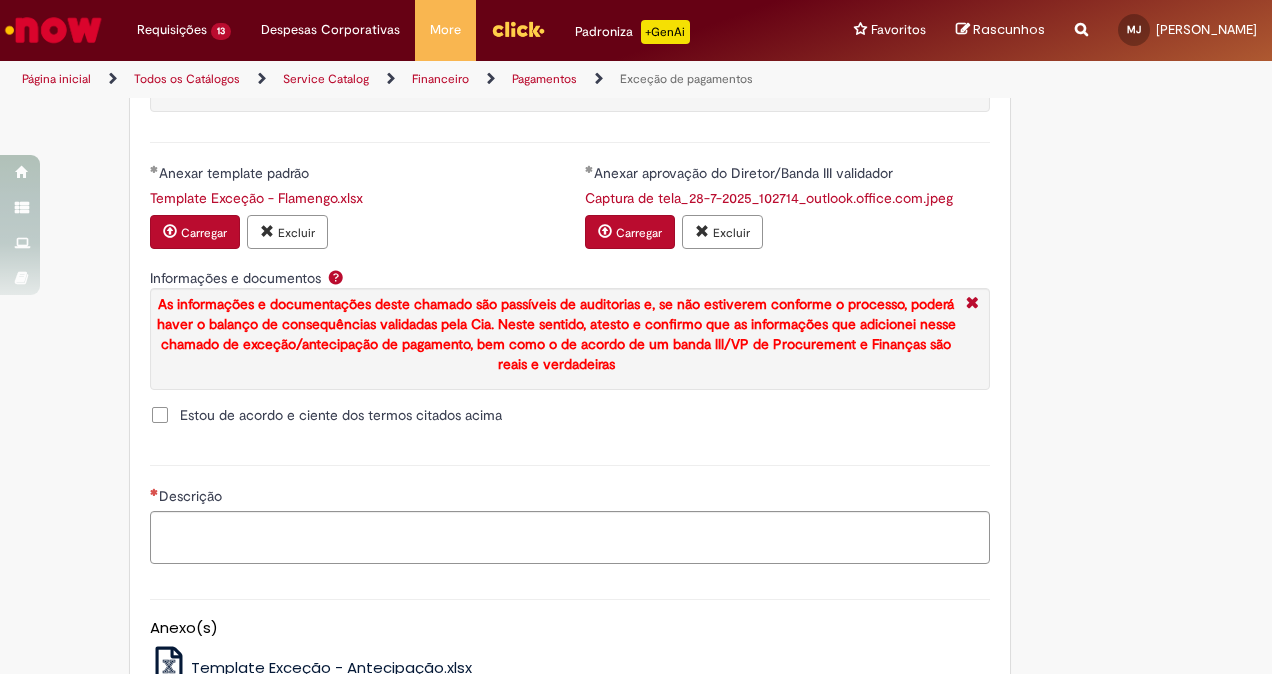 click on "Estou de acordo e ciente dos termos citados acima" at bounding box center (341, 415) 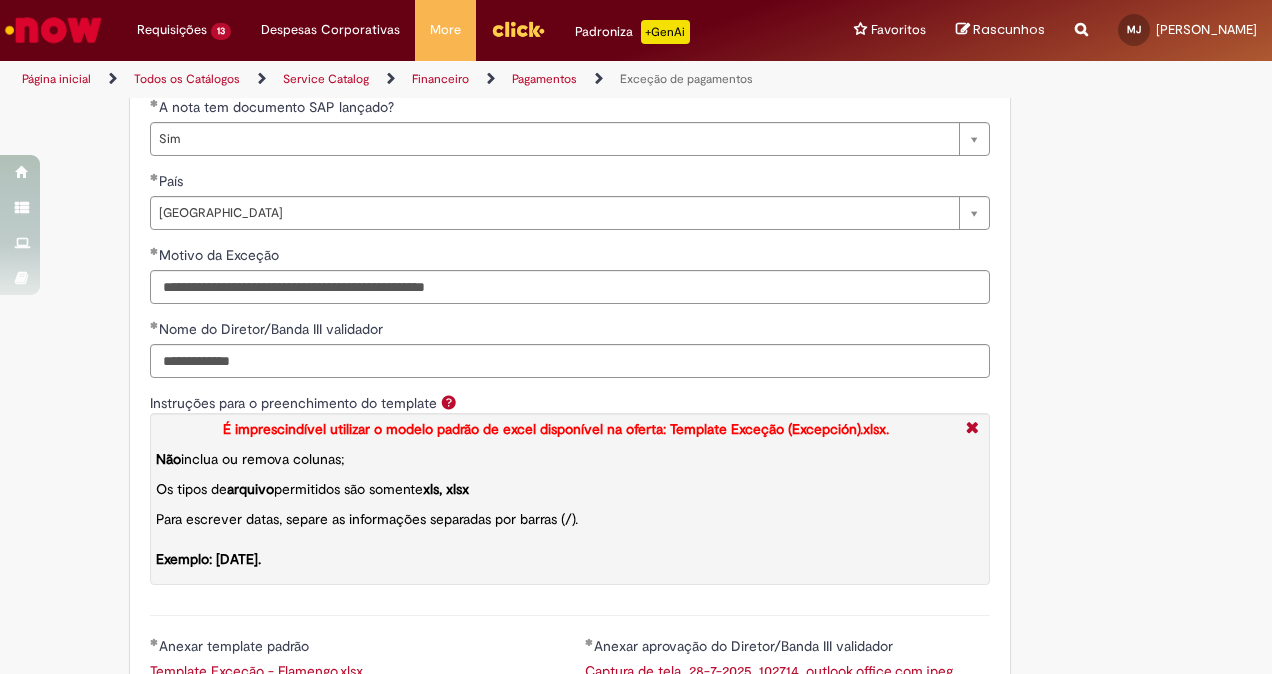 scroll, scrollTop: 2554, scrollLeft: 0, axis: vertical 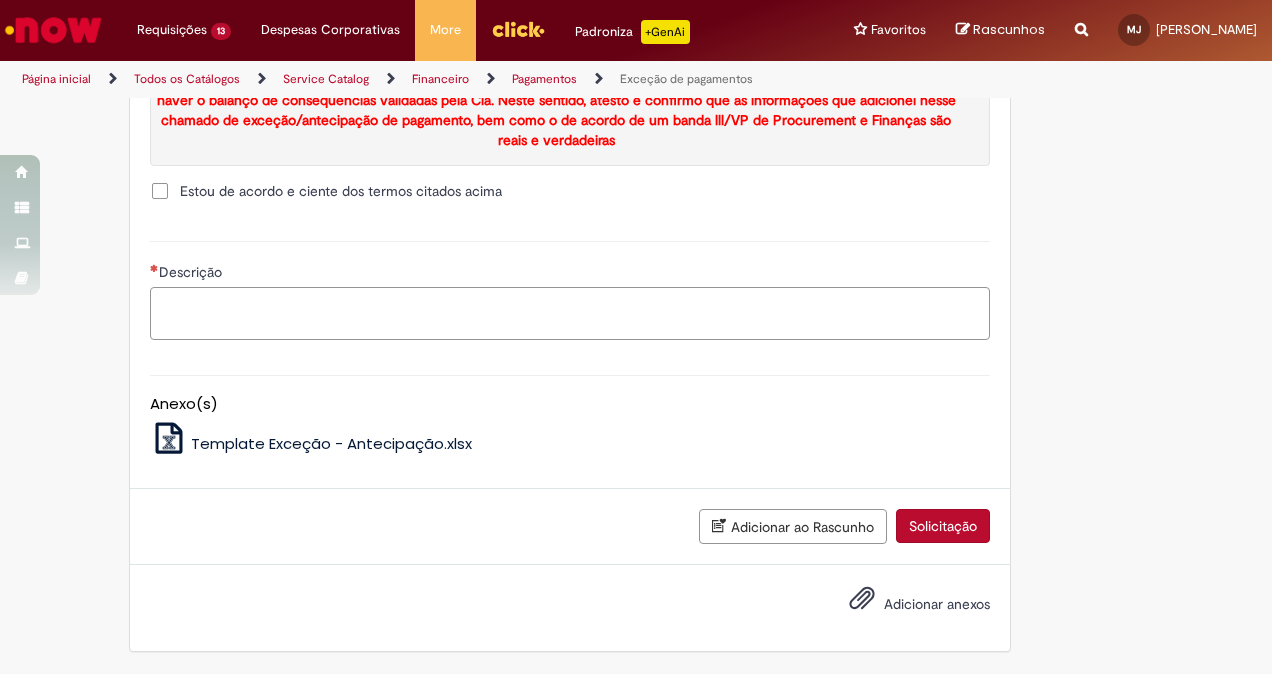 click on "Descrição" at bounding box center [570, 313] 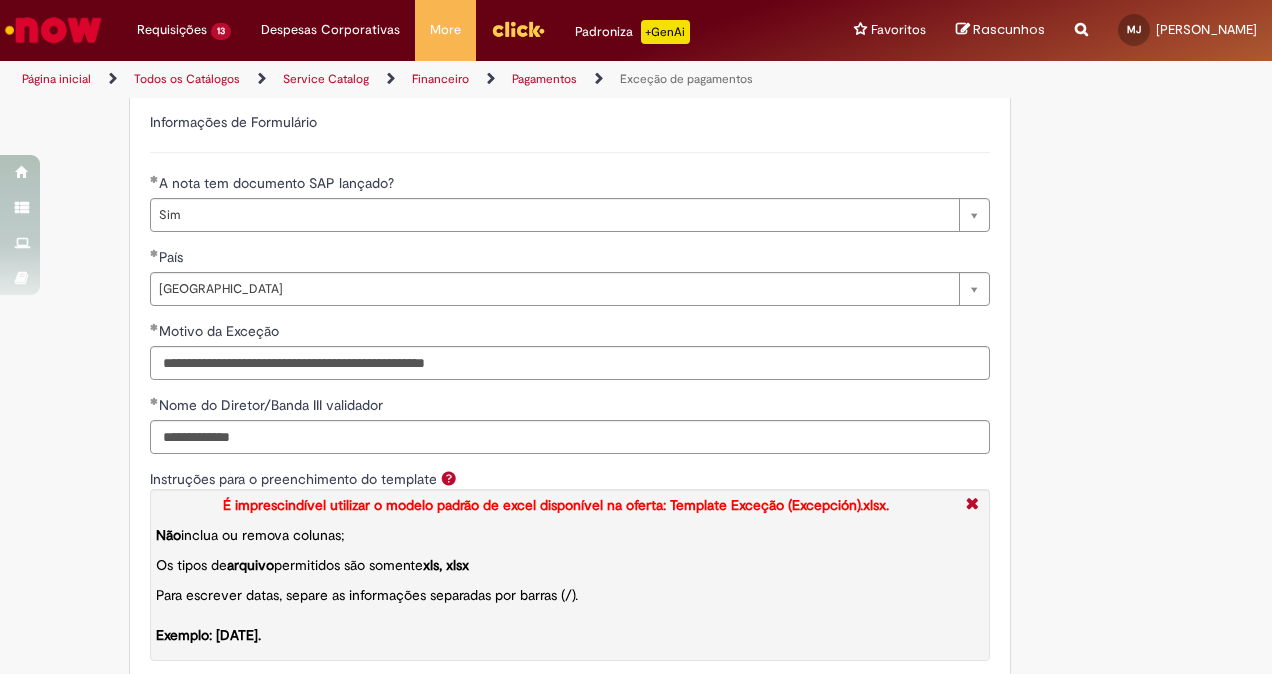 scroll, scrollTop: 1490, scrollLeft: 0, axis: vertical 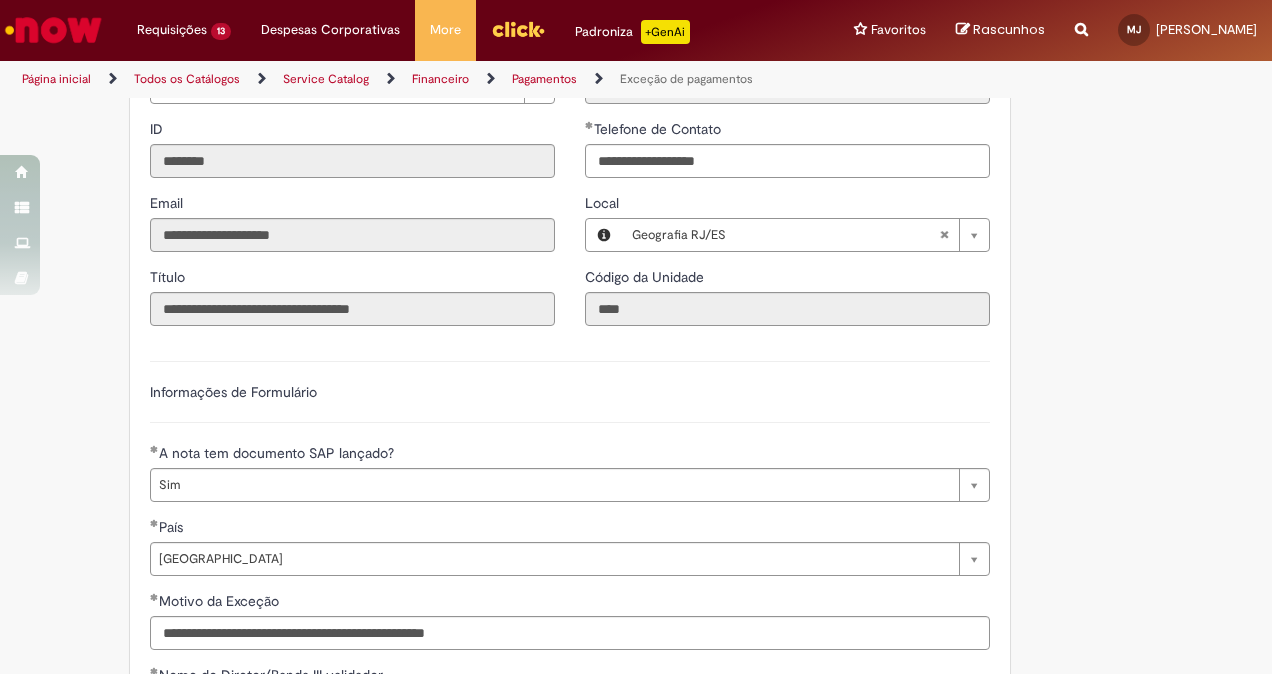 type on "**********" 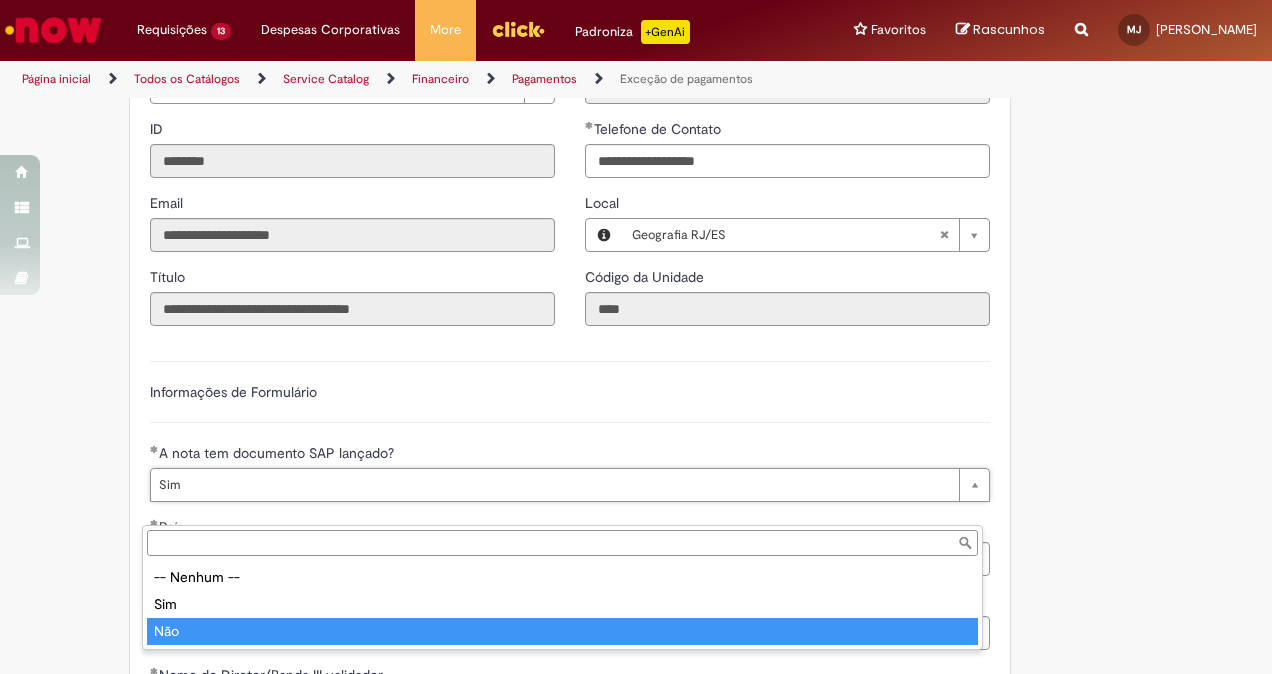type on "***" 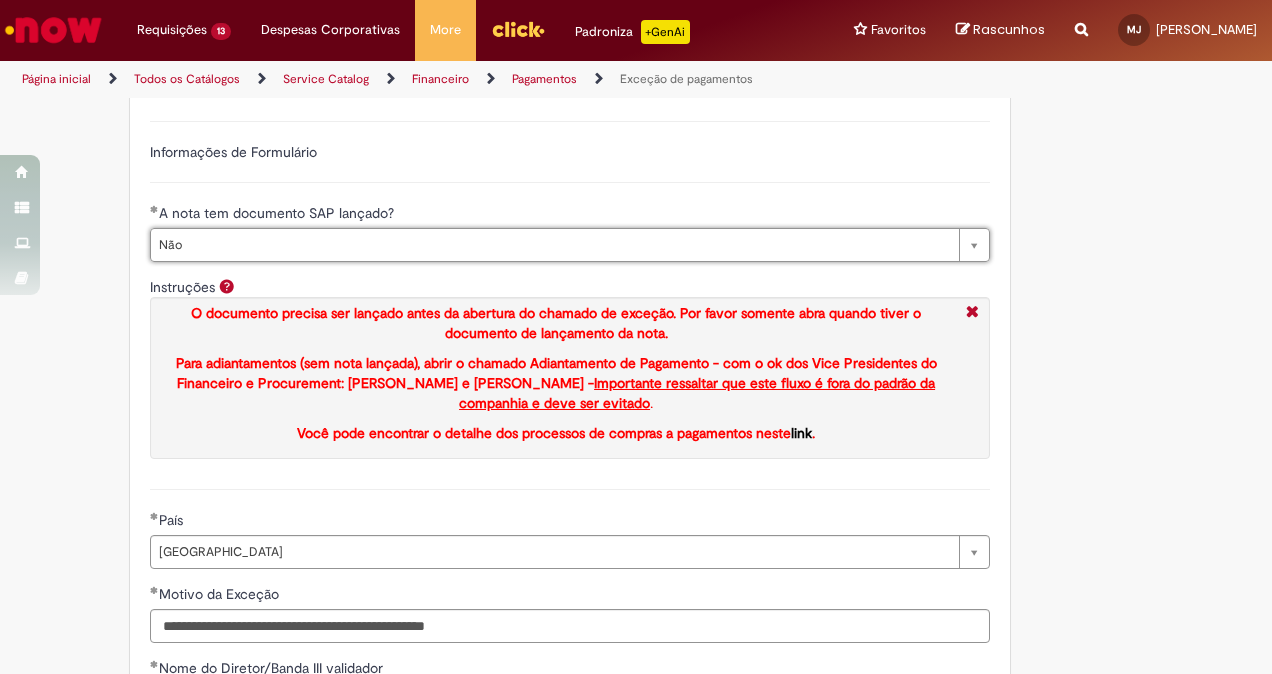 scroll, scrollTop: 1734, scrollLeft: 0, axis: vertical 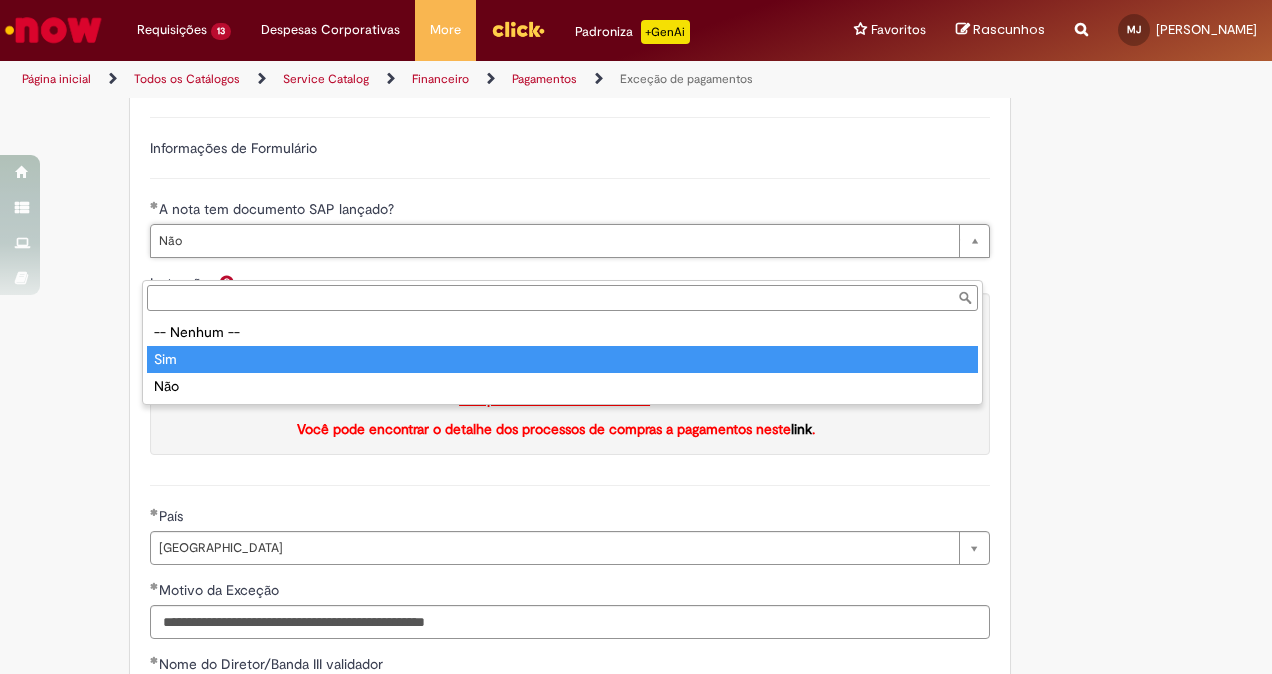 type on "***" 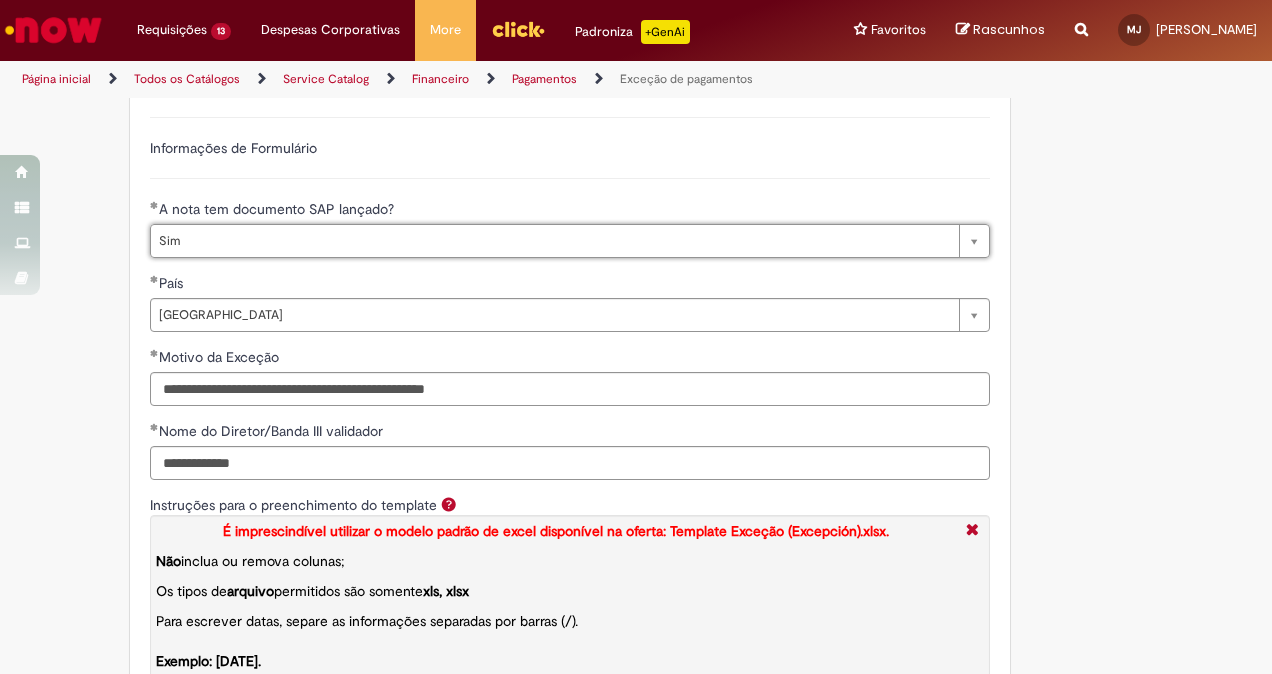 scroll, scrollTop: 0, scrollLeft: 22, axis: horizontal 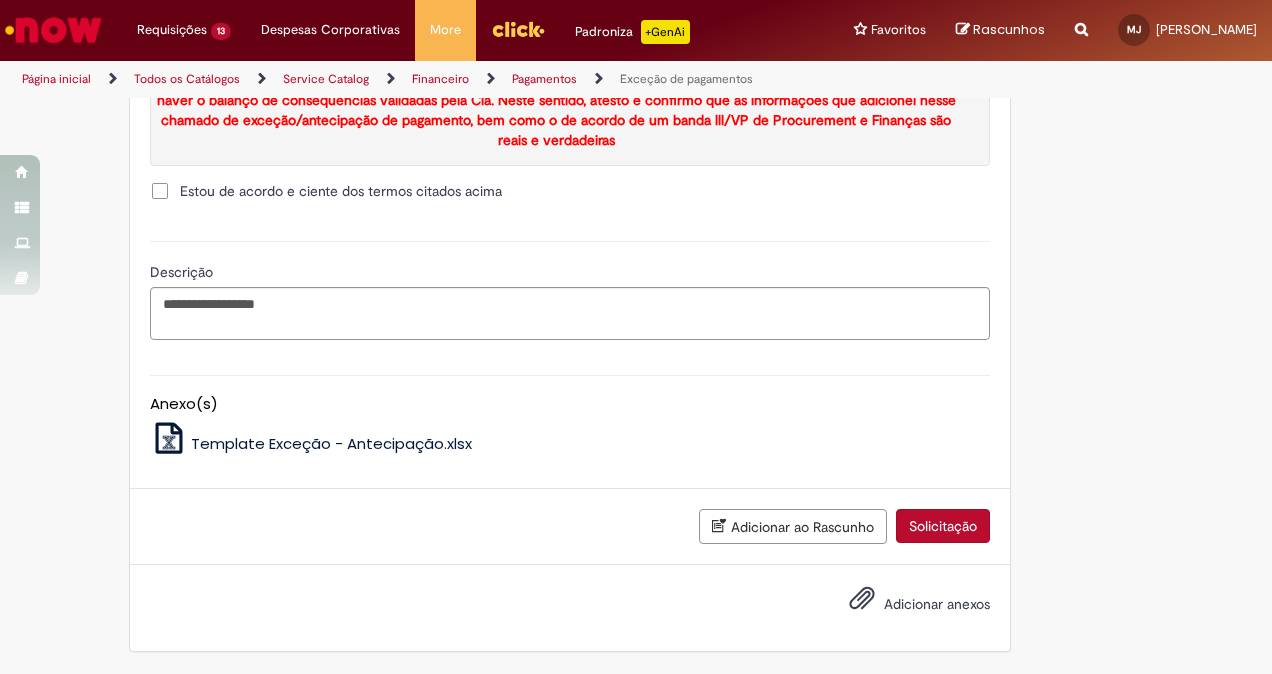 click on "Solicitação" at bounding box center (943, 526) 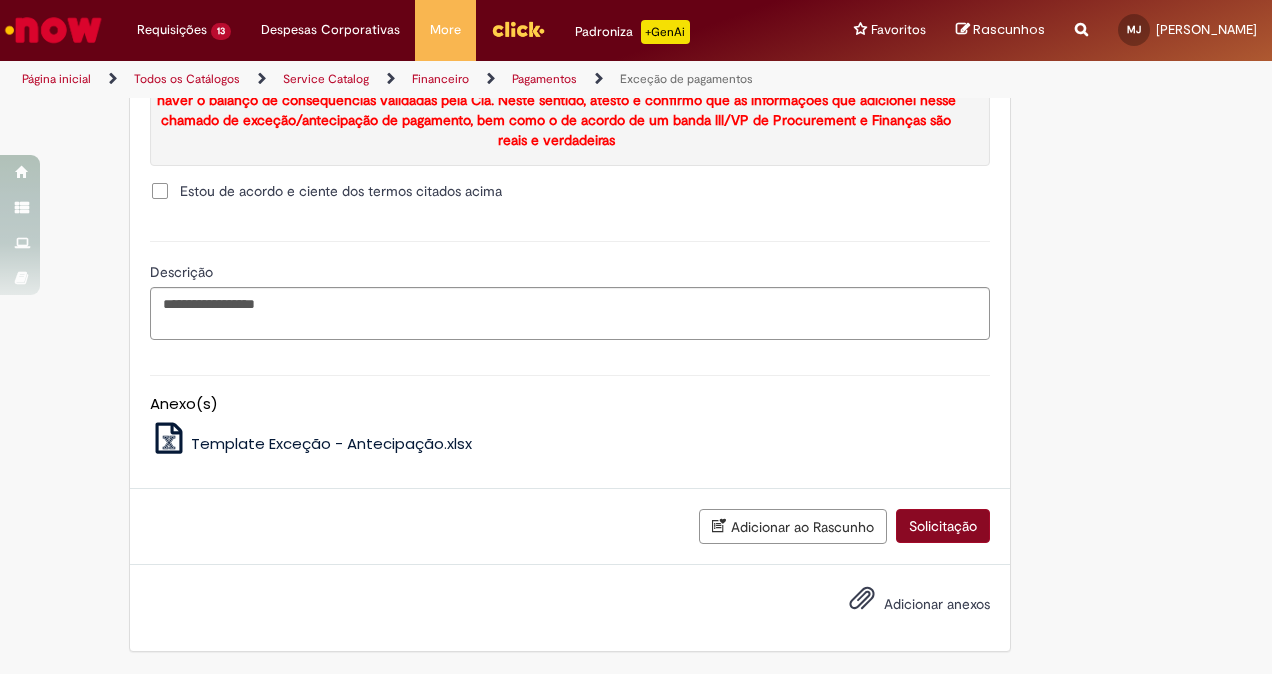 scroll, scrollTop: 2509, scrollLeft: 0, axis: vertical 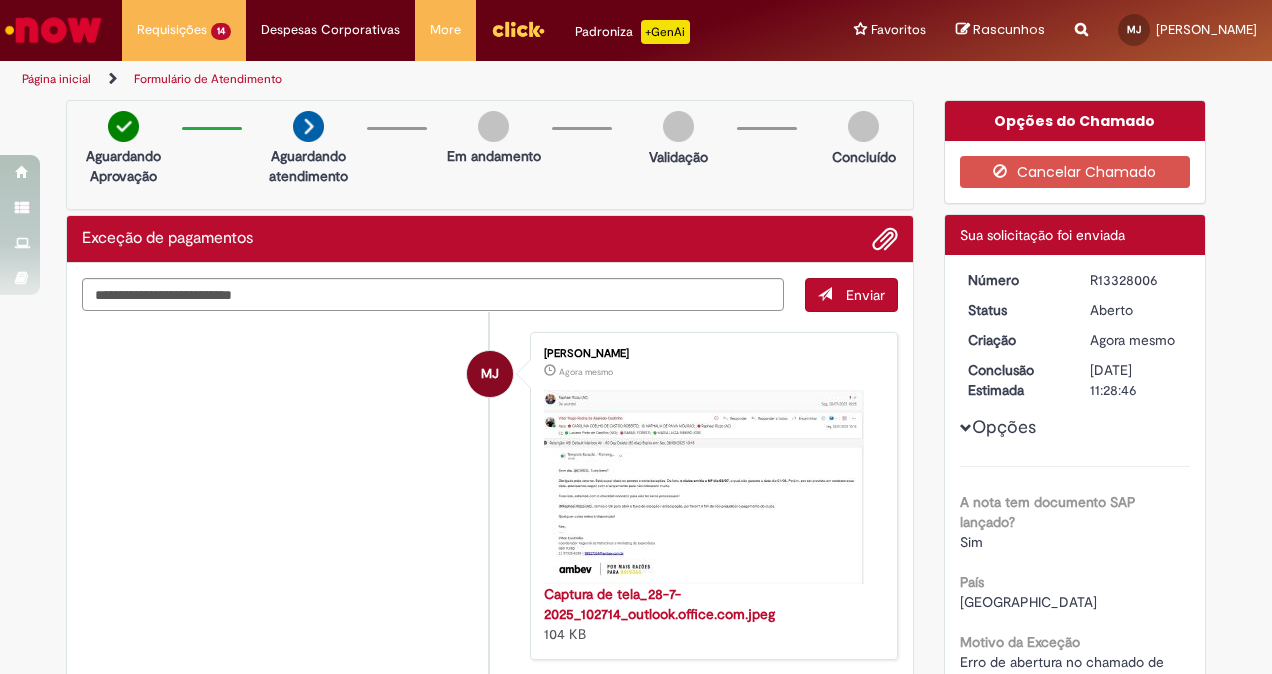 click on "Verificar Código de Barras
Aguardando Aprovação
Aguardando atendimento
Em andamento
Validação
Concluído
Exceção de pagamentos
Enviar
MJ
Maria Luiza Ribeiro Jose
Agora mesmo Agora mesmo
Captura de tela_28-7-2025_102714_outlook.office.com.jpeg  104 KB
MJ" at bounding box center [490, 568] 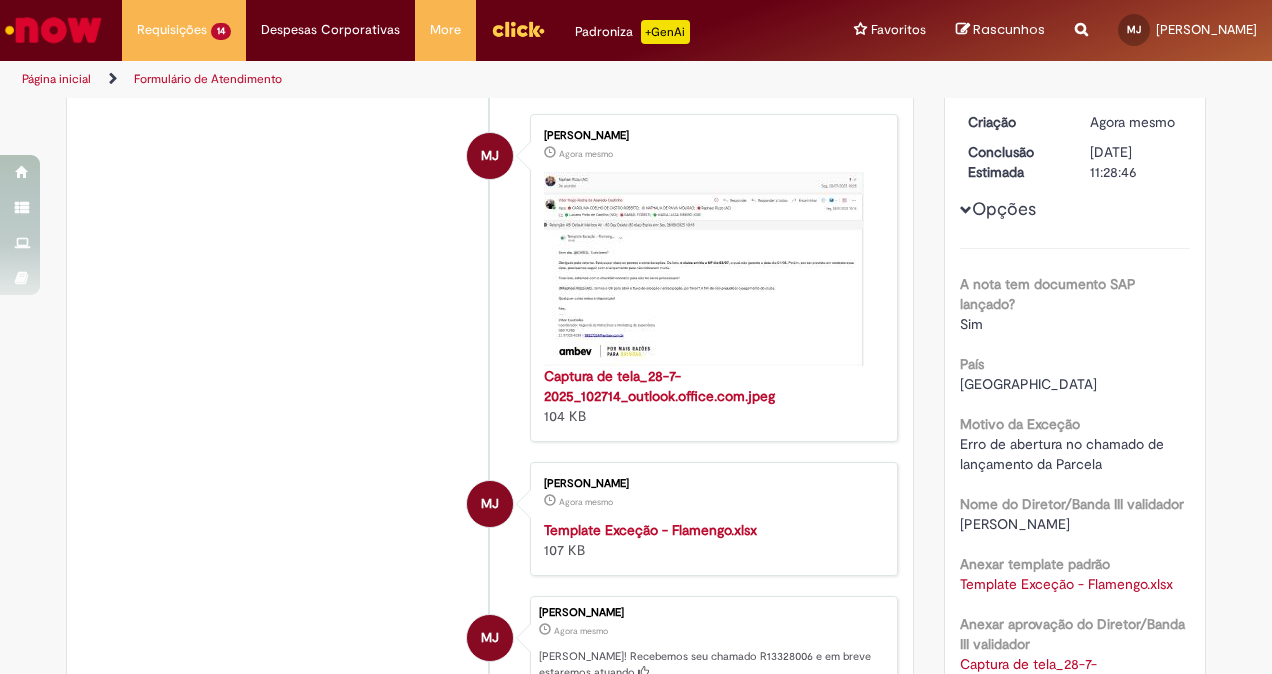 scroll, scrollTop: 0, scrollLeft: 0, axis: both 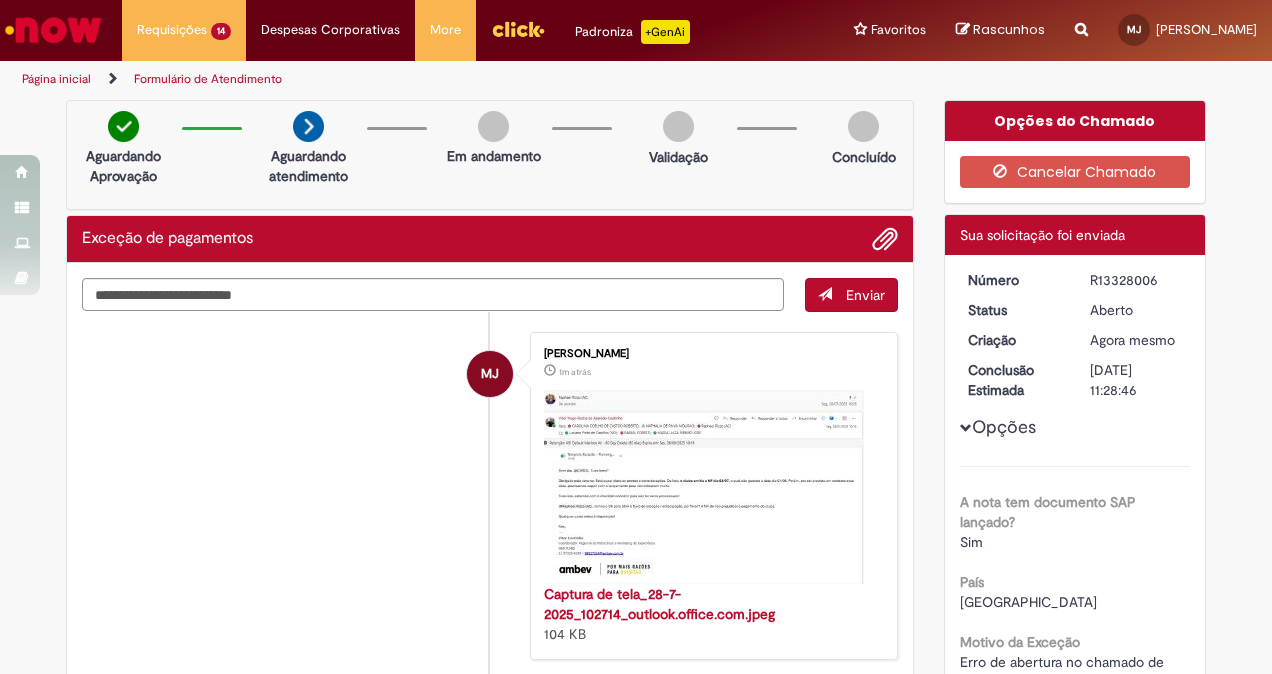 drag, startPoint x: 1078, startPoint y: 276, endPoint x: 1166, endPoint y: 279, distance: 88.051125 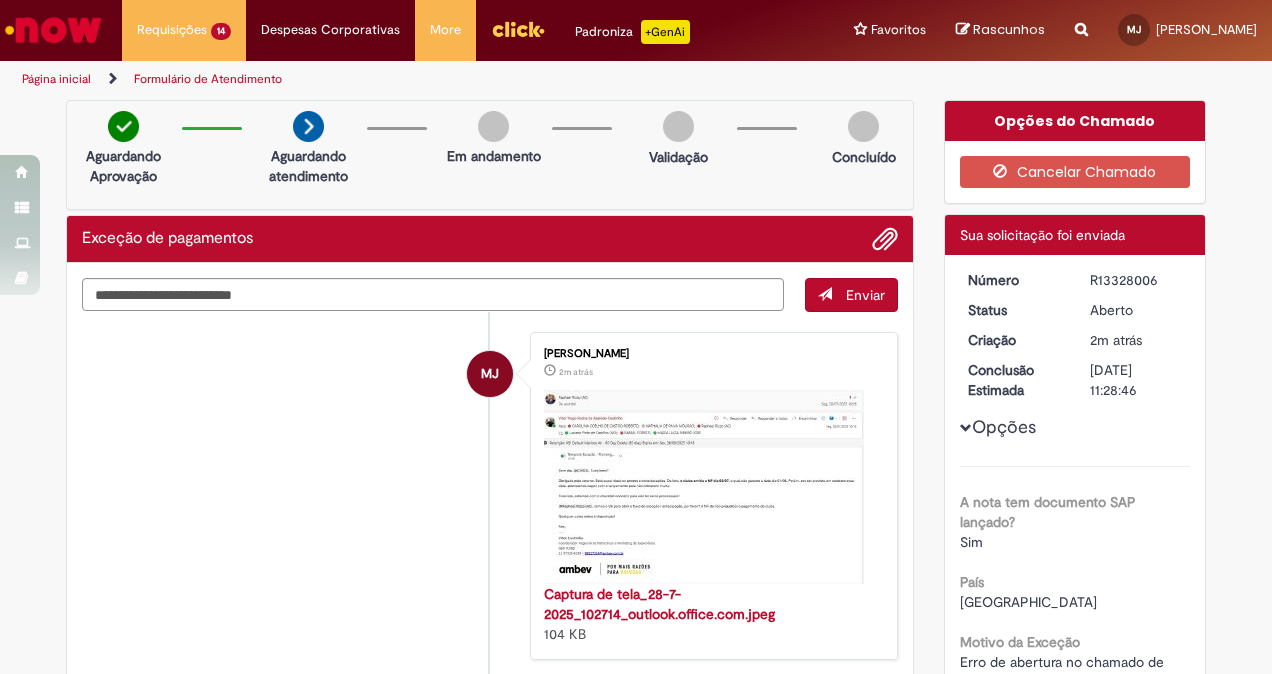 copy on "R13328006" 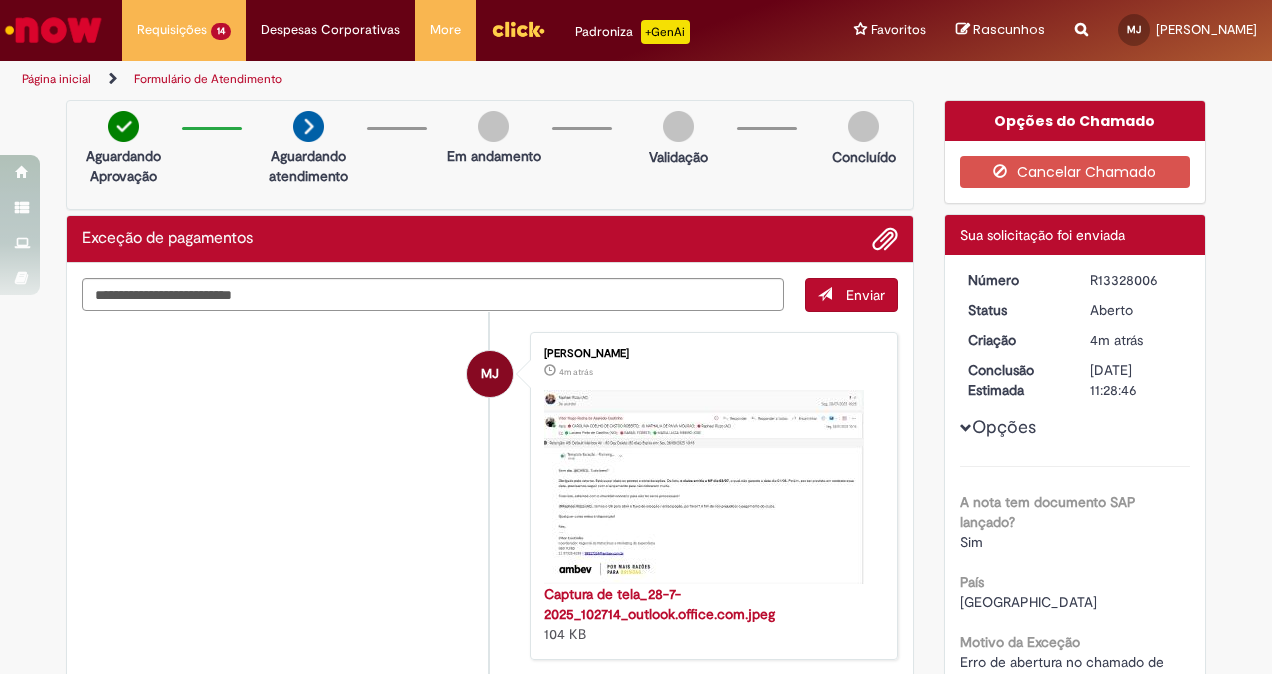 click at bounding box center [53, 30] 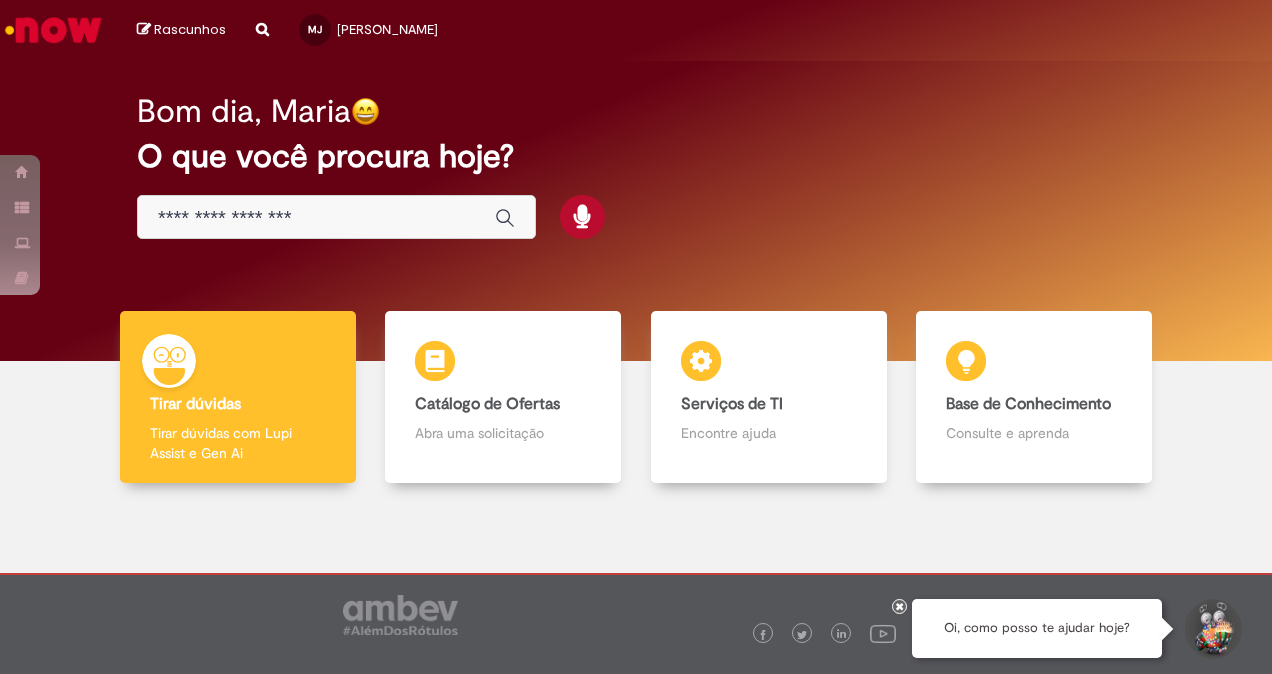 scroll, scrollTop: 0, scrollLeft: 0, axis: both 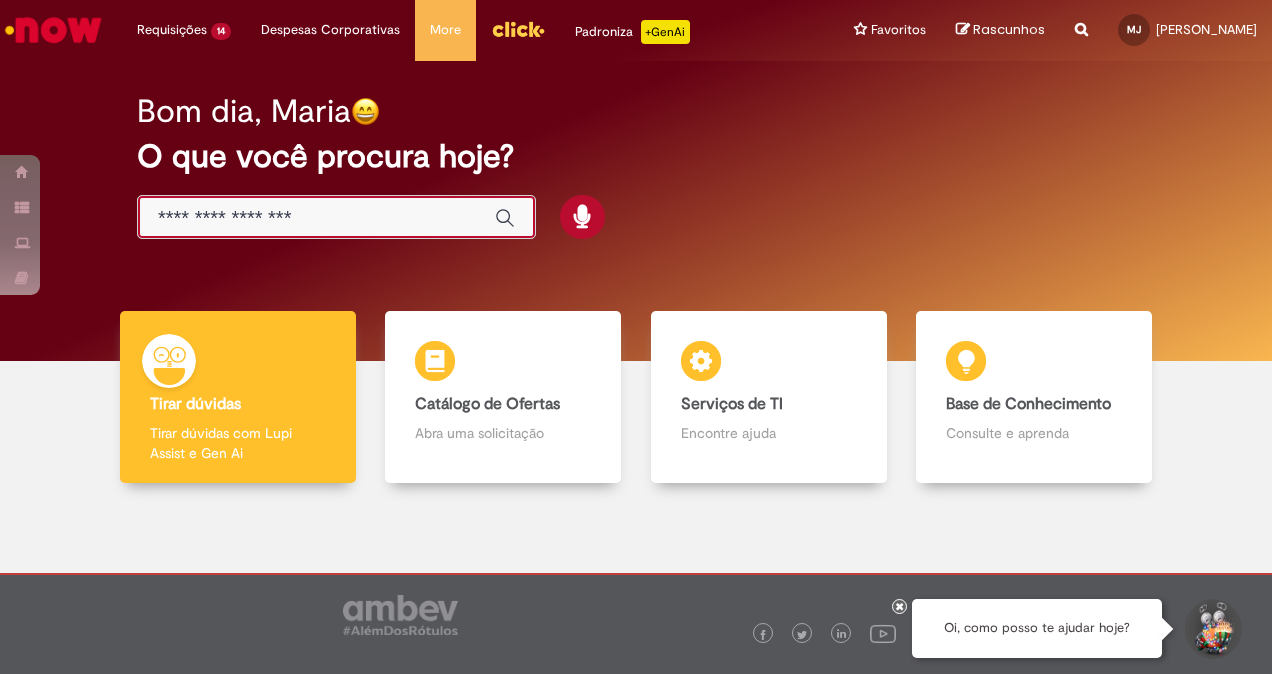 click at bounding box center (316, 218) 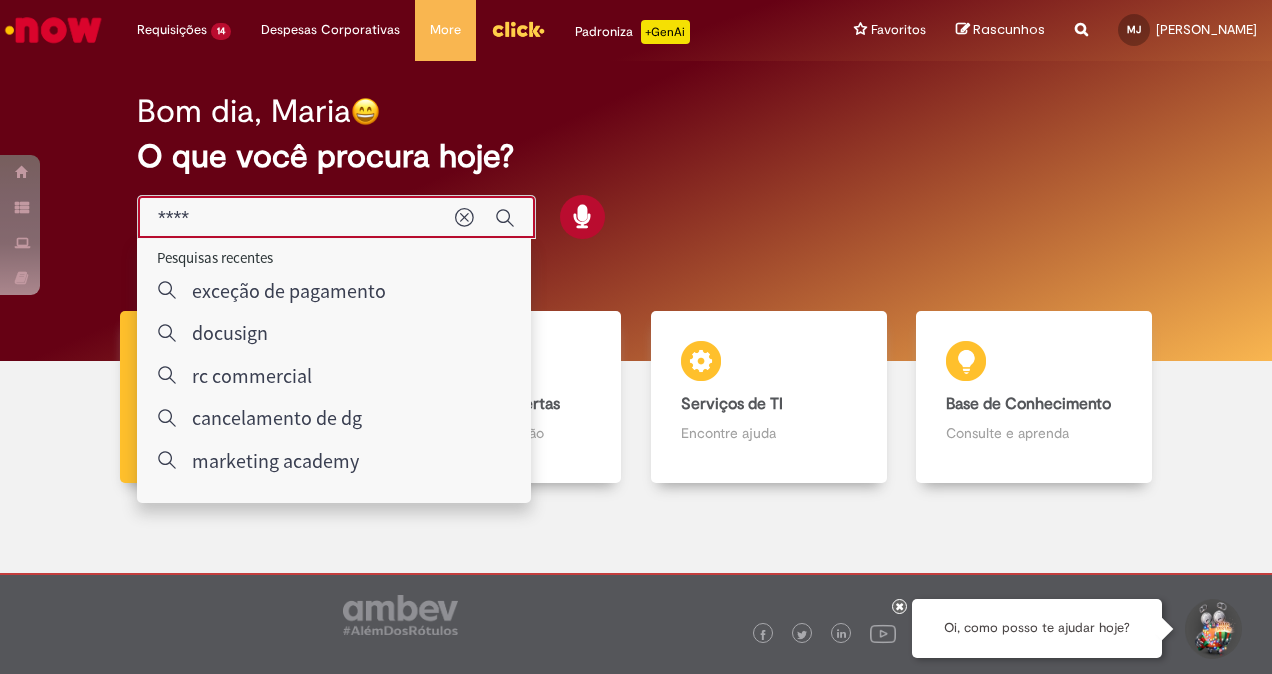 type on "*****" 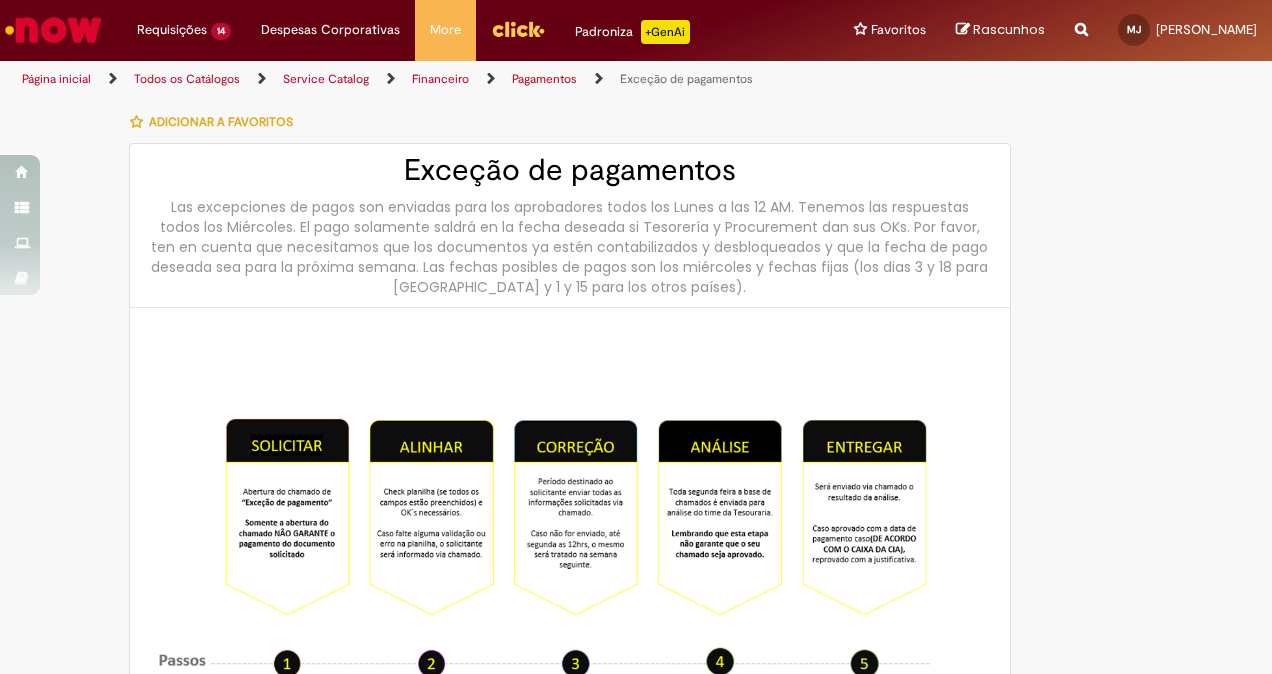 type on "********" 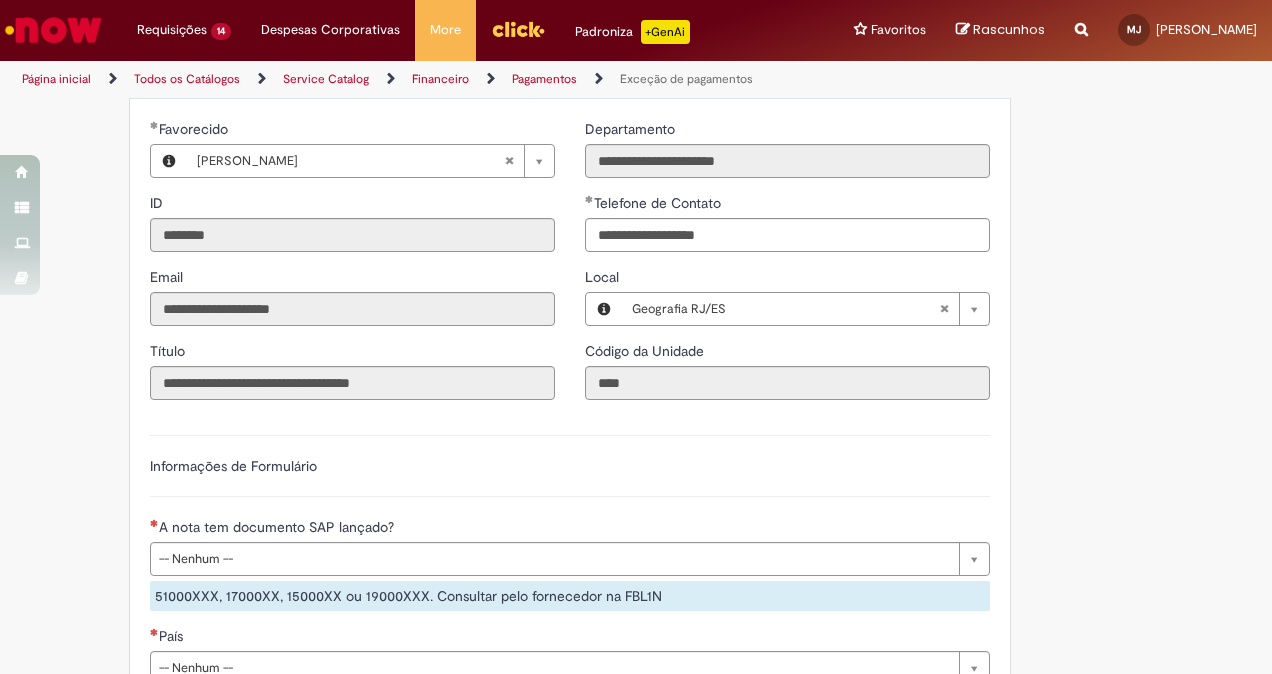 scroll, scrollTop: 1617, scrollLeft: 0, axis: vertical 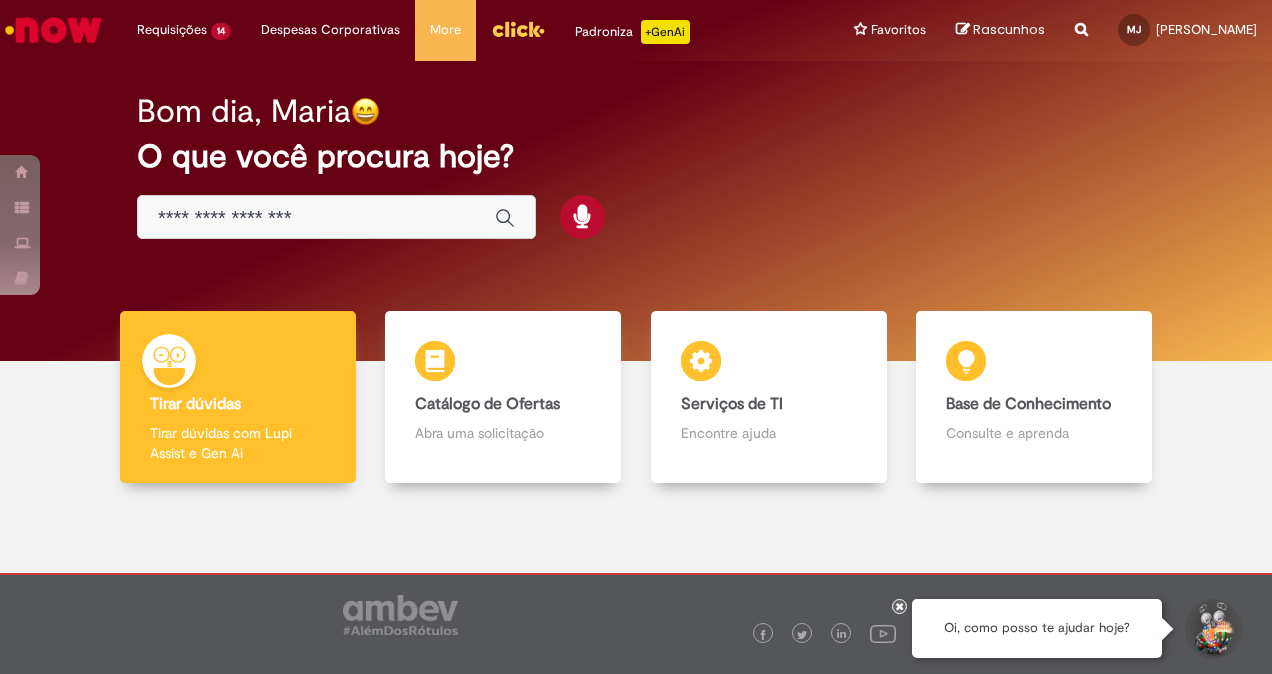 click at bounding box center (336, 217) 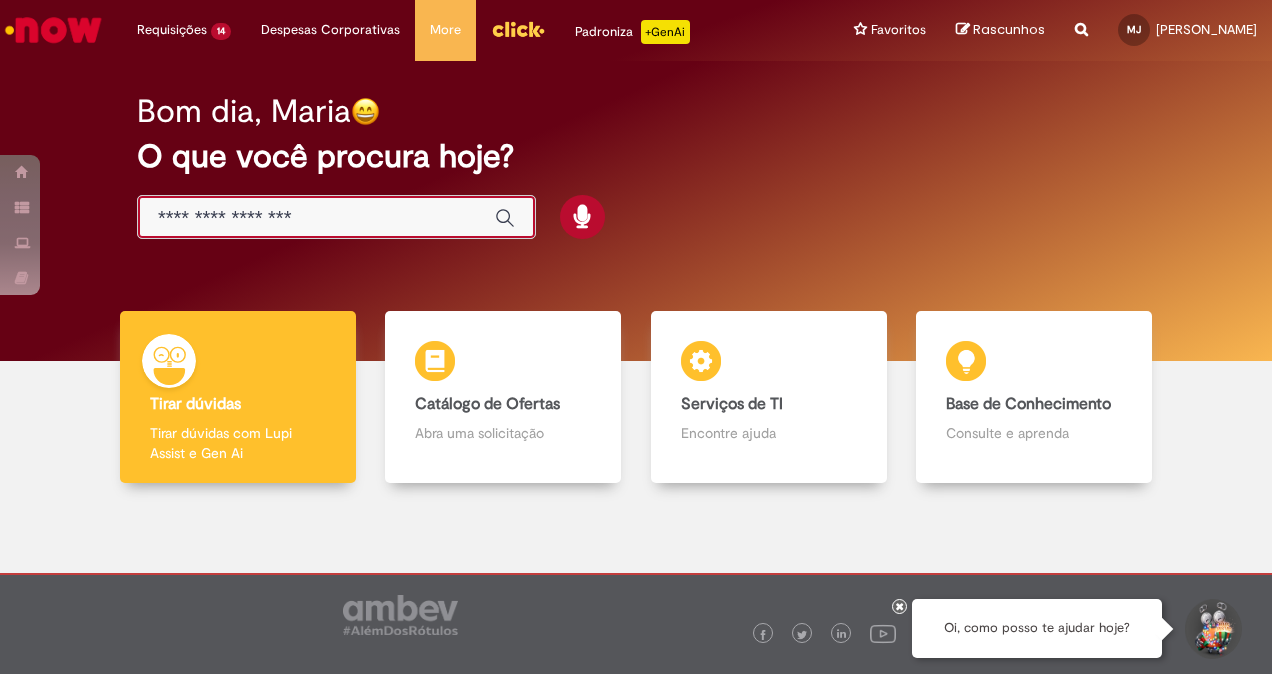 click at bounding box center [316, 218] 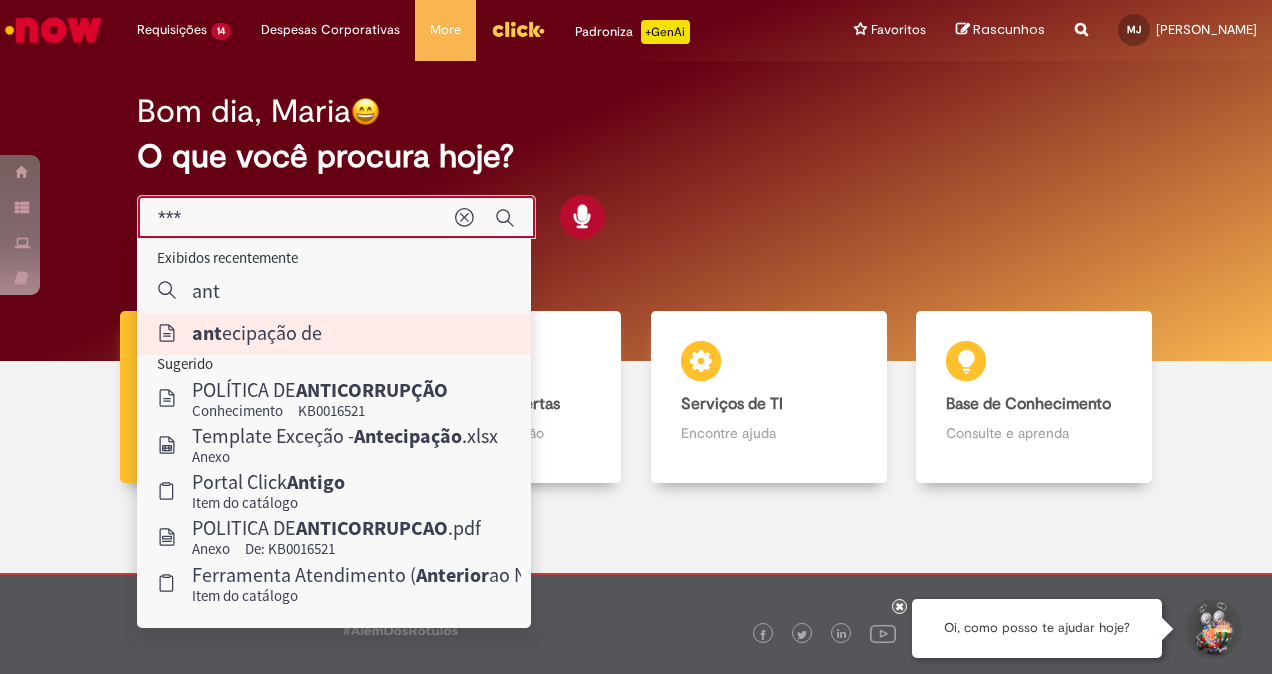 type on "**********" 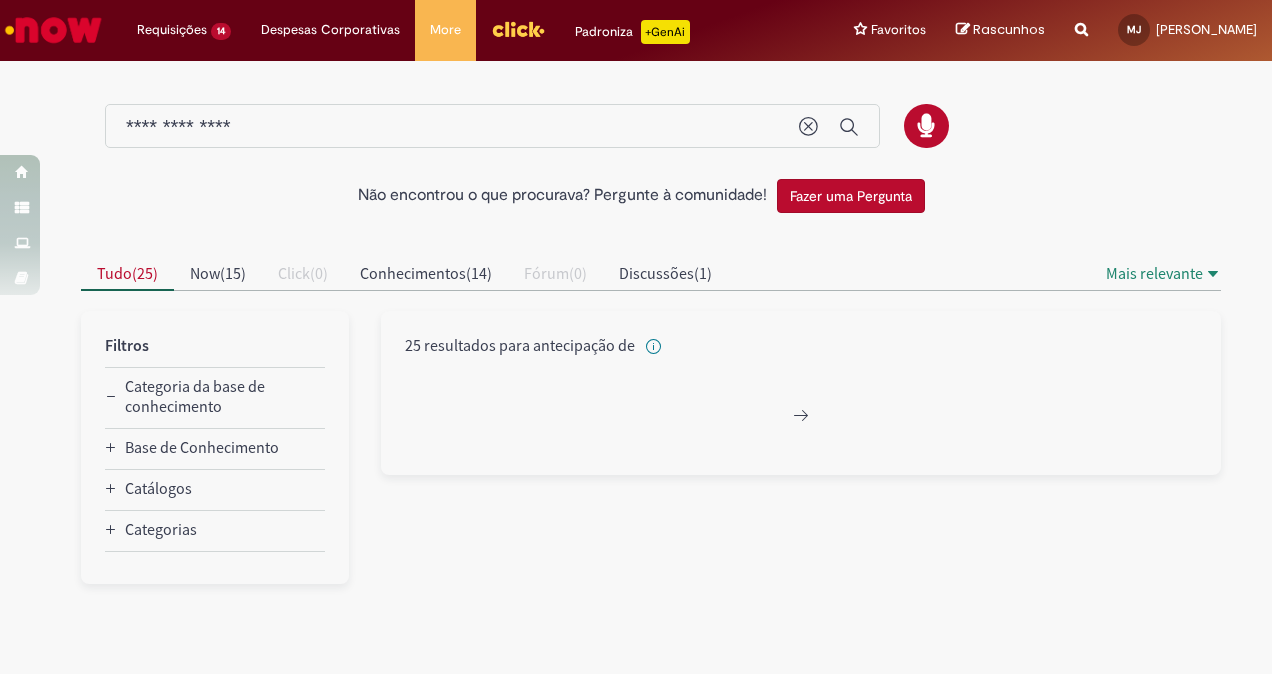 scroll, scrollTop: 0, scrollLeft: 0, axis: both 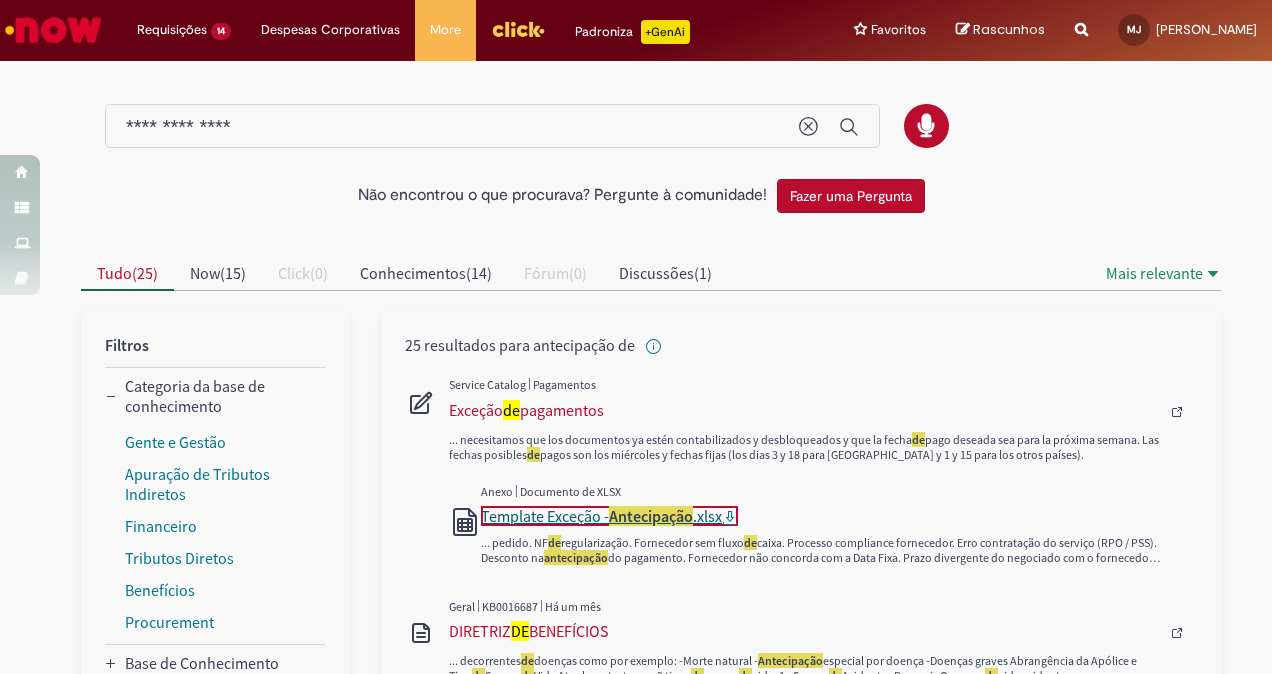 click on "Template Exceção -  Antecipação .xlsx" at bounding box center [601, 516] 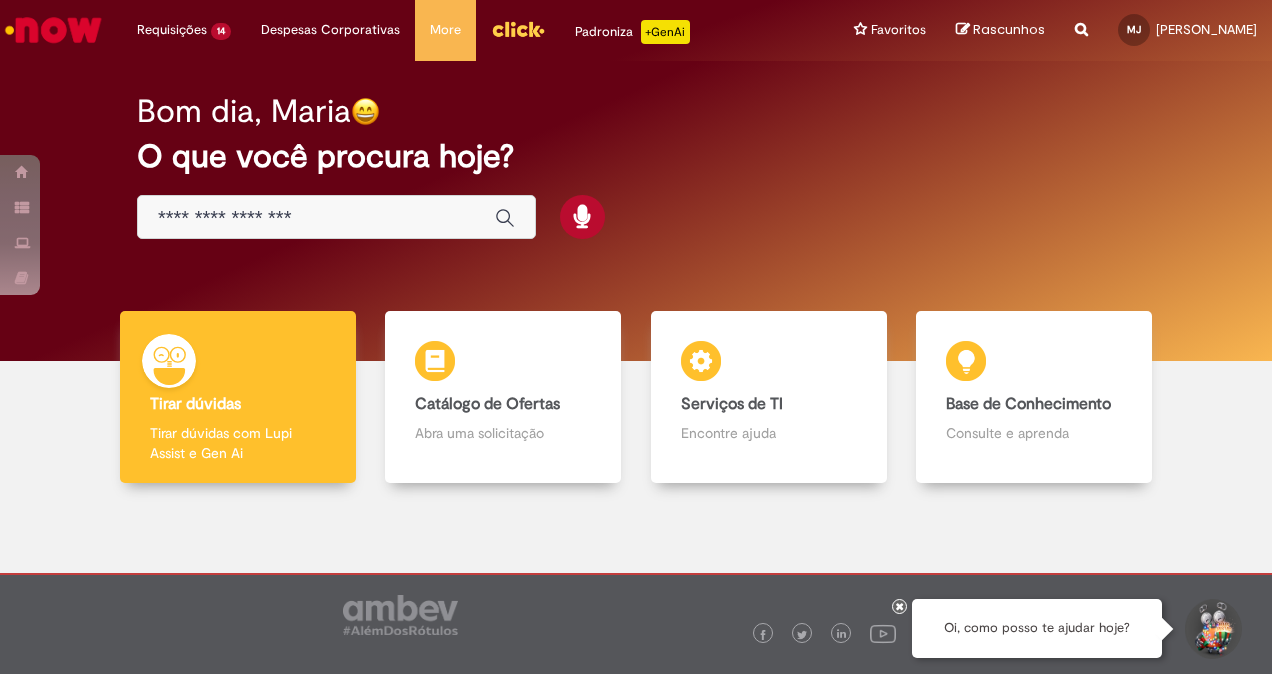 scroll, scrollTop: 0, scrollLeft: 0, axis: both 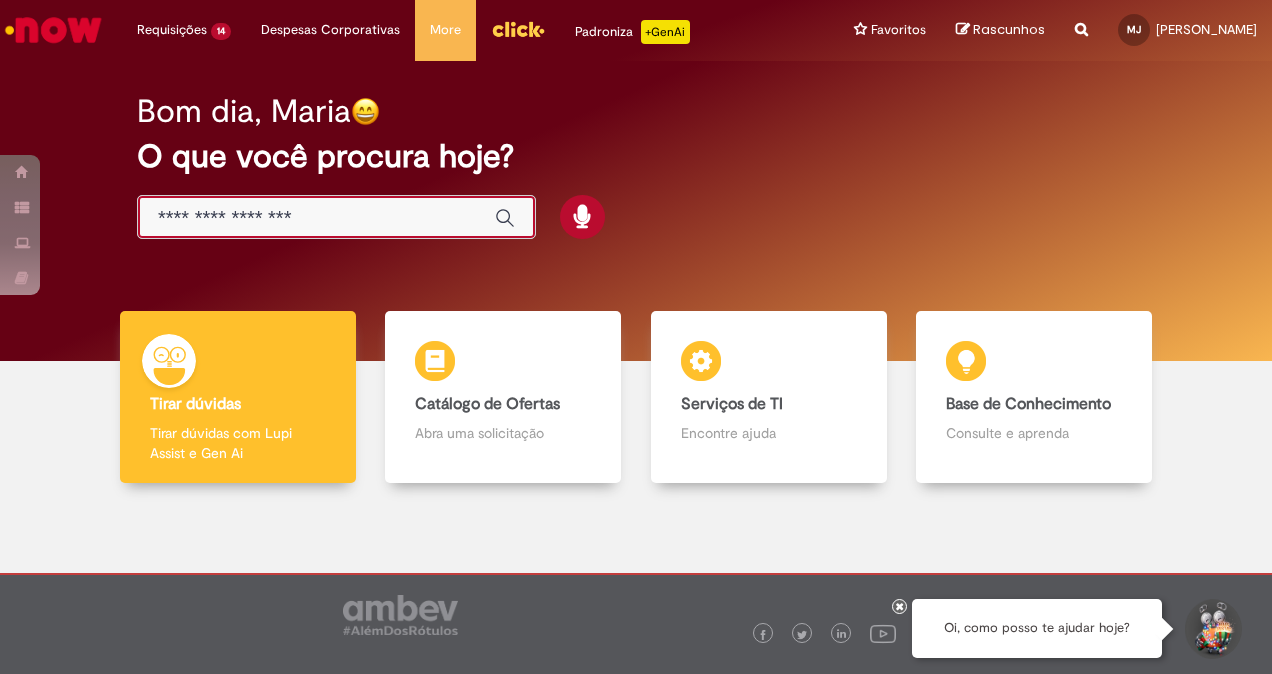click at bounding box center (316, 218) 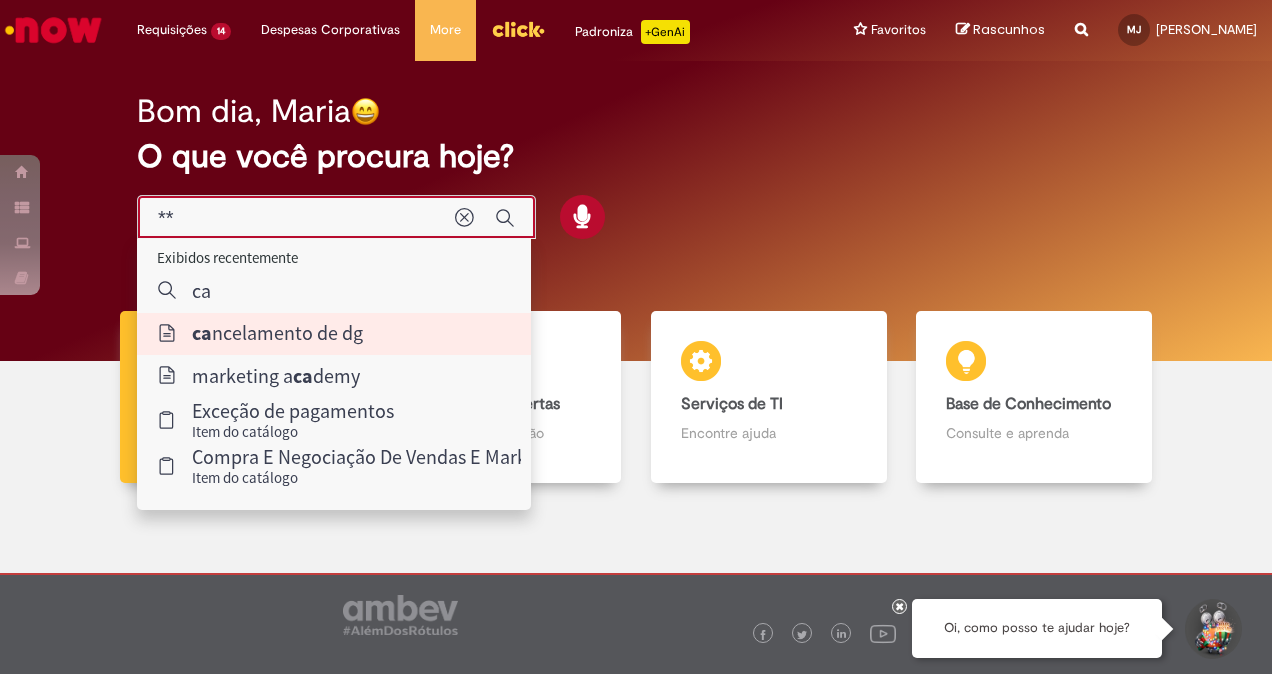 type on "**********" 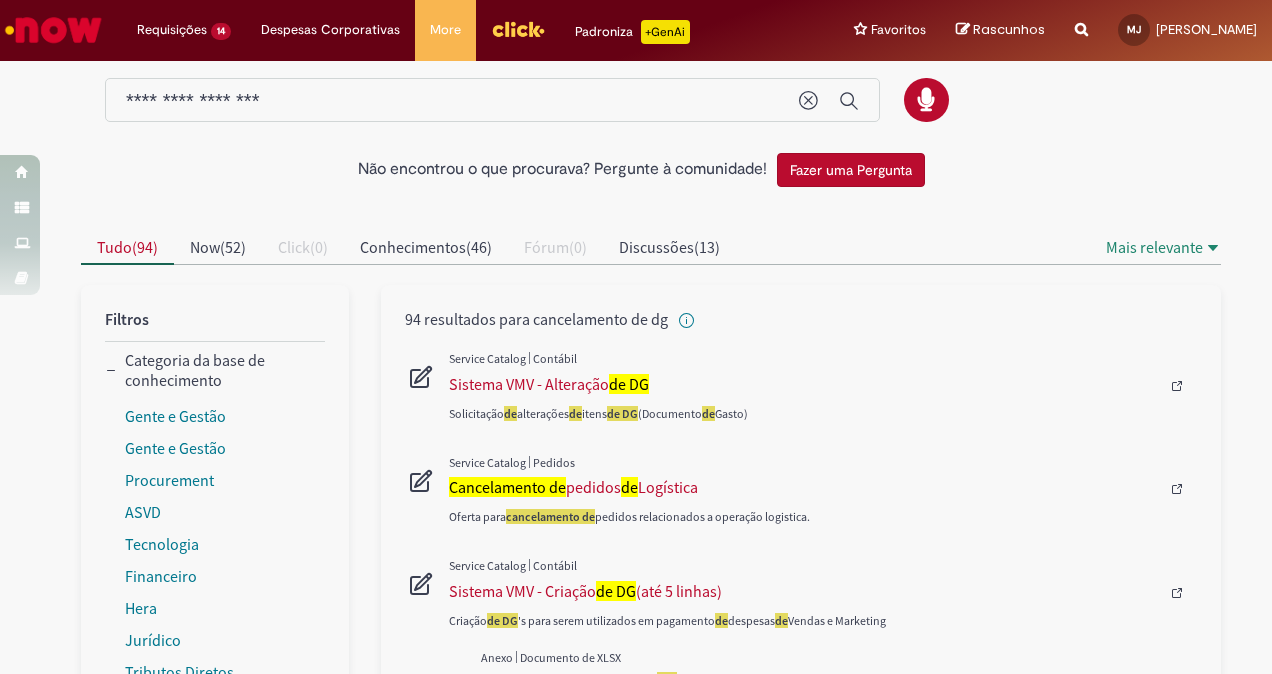 scroll, scrollTop: 33, scrollLeft: 0, axis: vertical 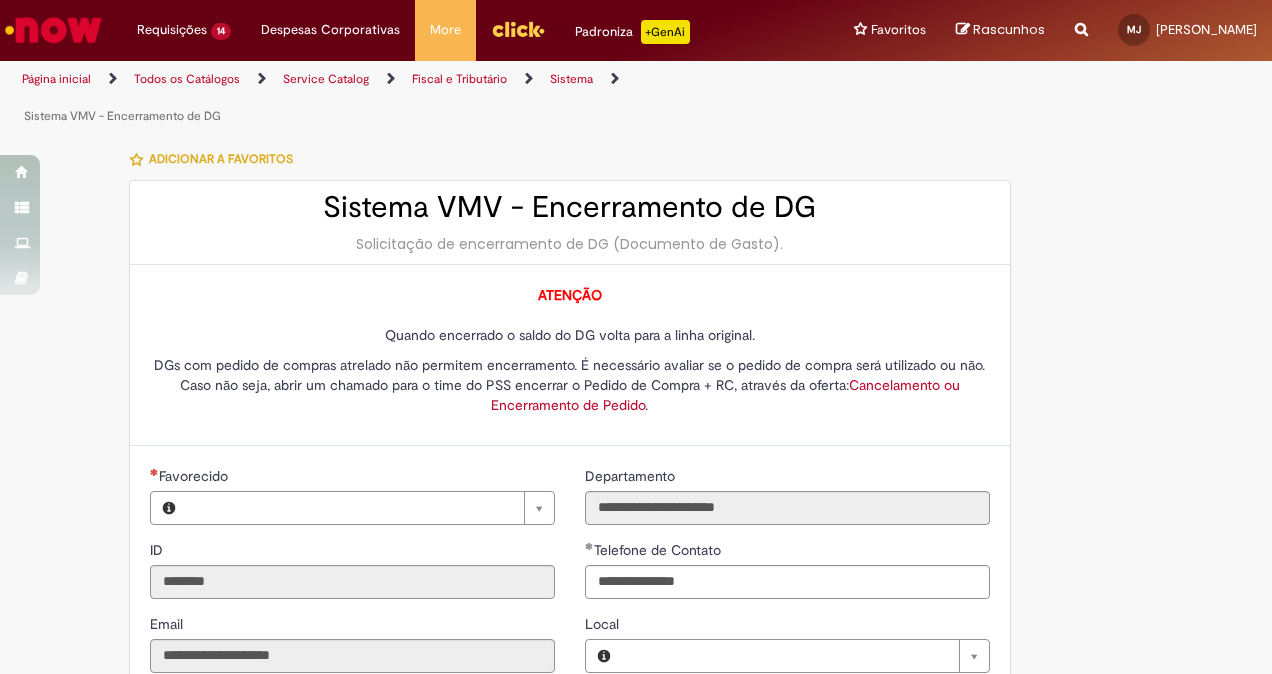 type on "**********" 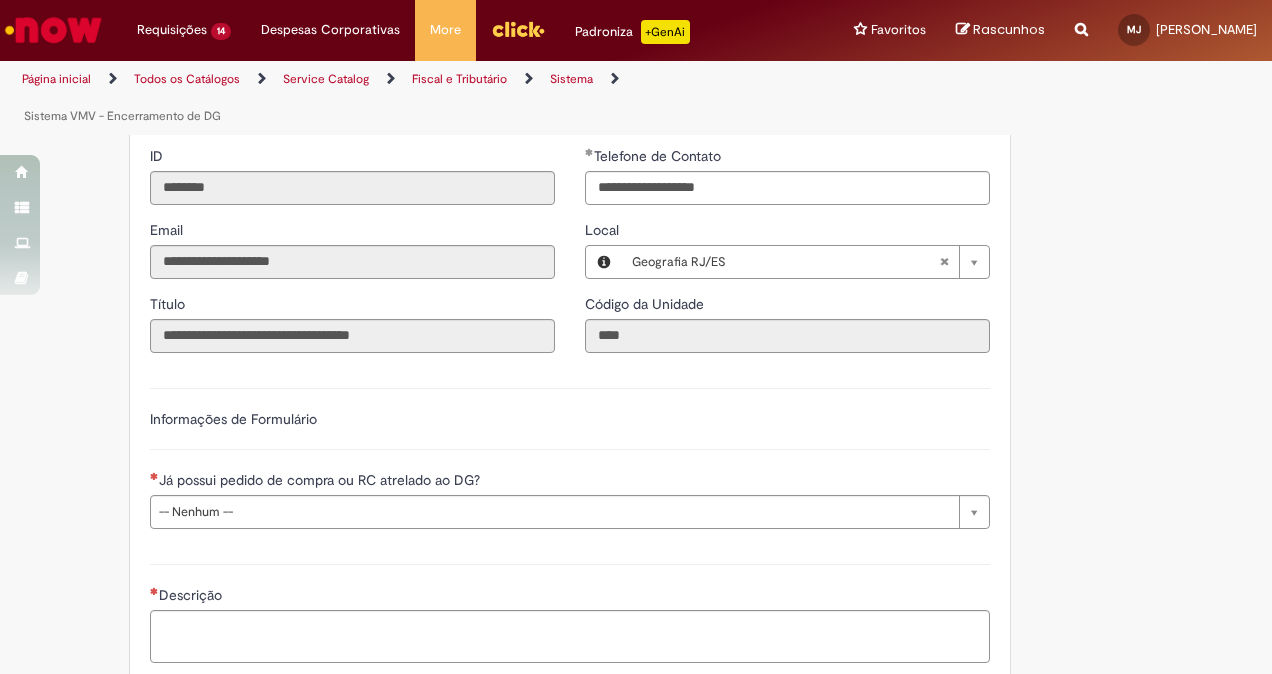 scroll, scrollTop: 455, scrollLeft: 0, axis: vertical 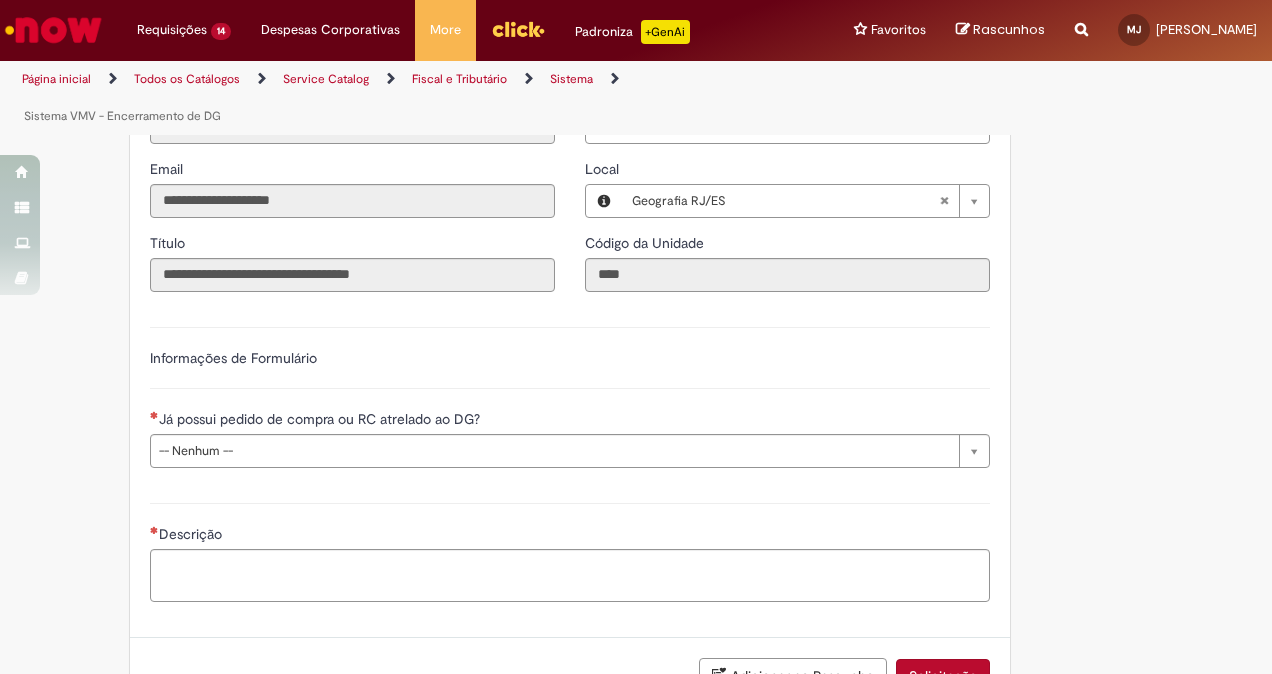 click on "Já possui pedido de compra ou RC atrelado ao DG?" at bounding box center (570, 421) 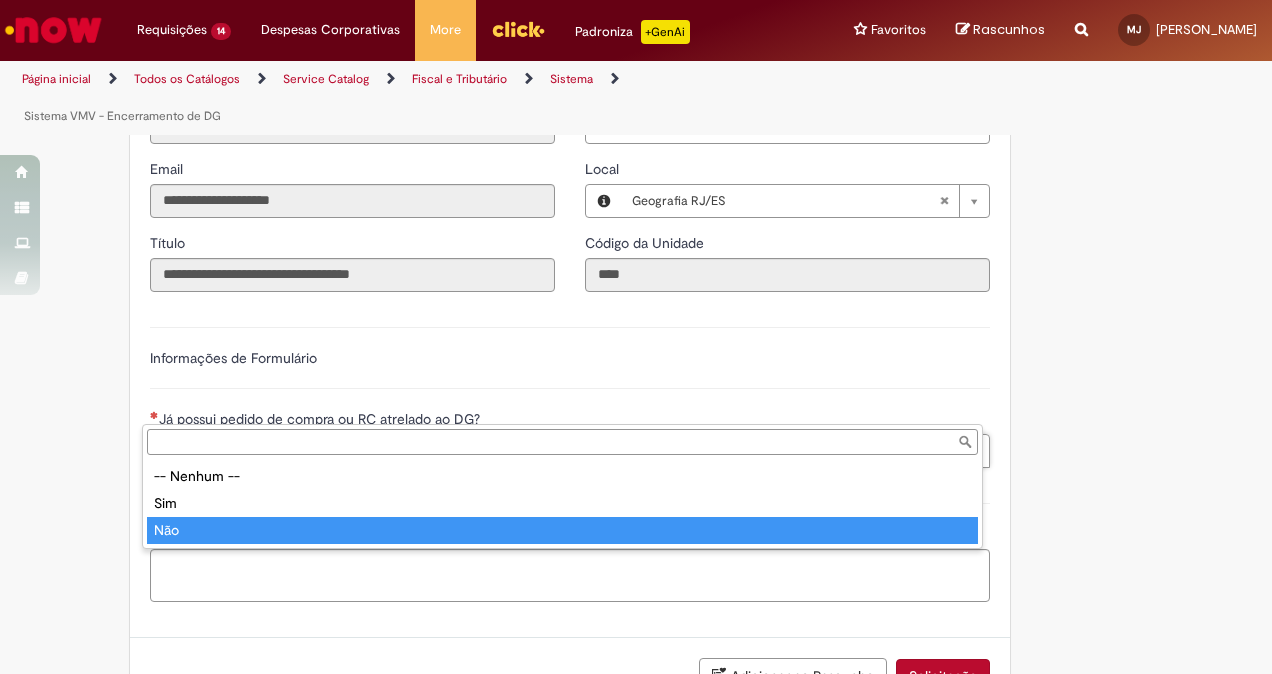 type on "***" 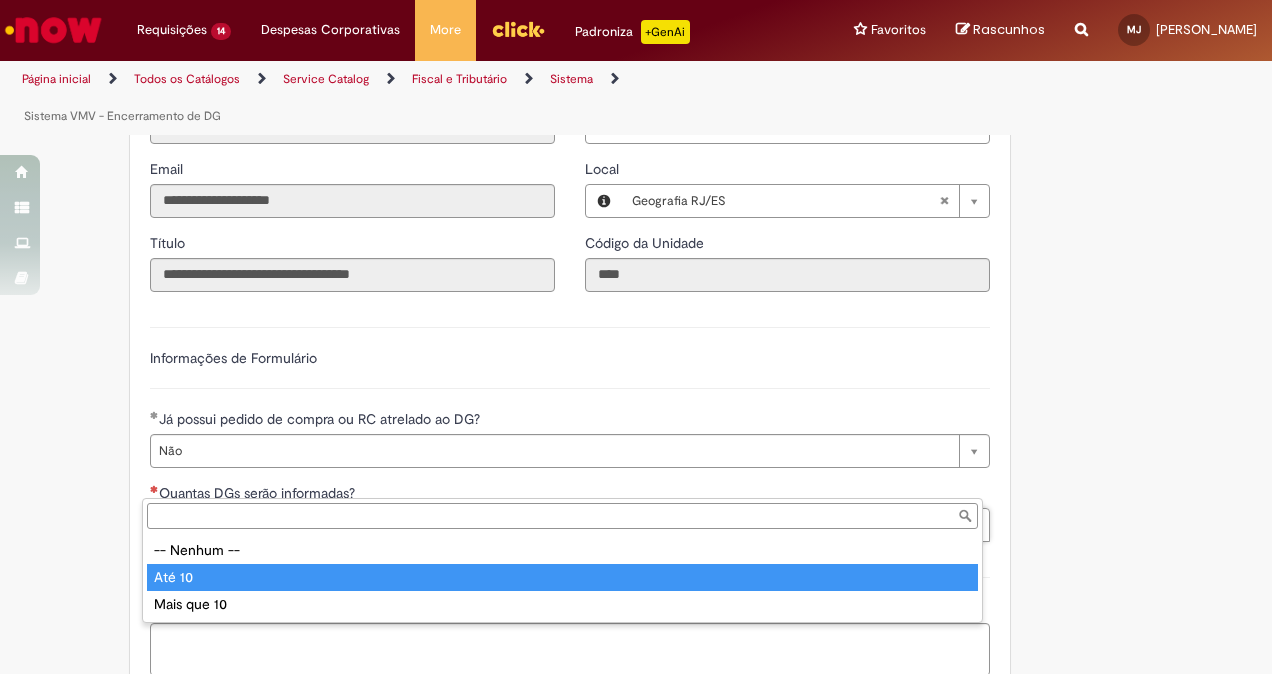 type on "******" 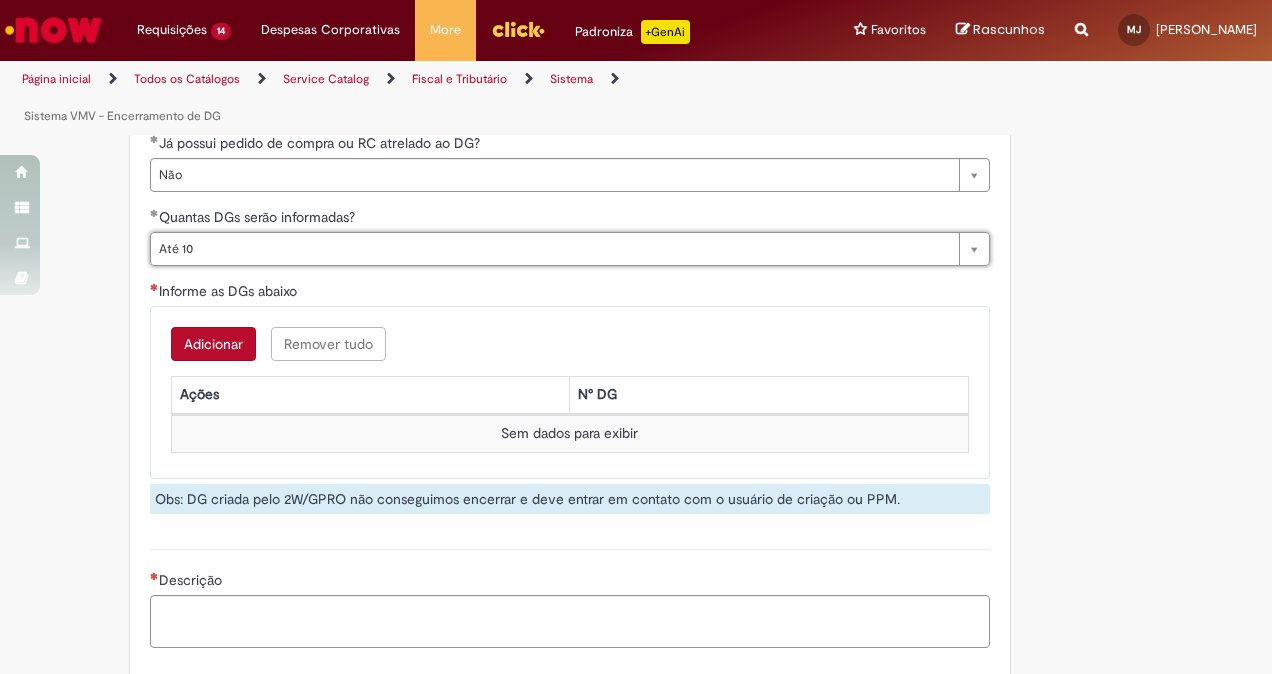 scroll, scrollTop: 737, scrollLeft: 0, axis: vertical 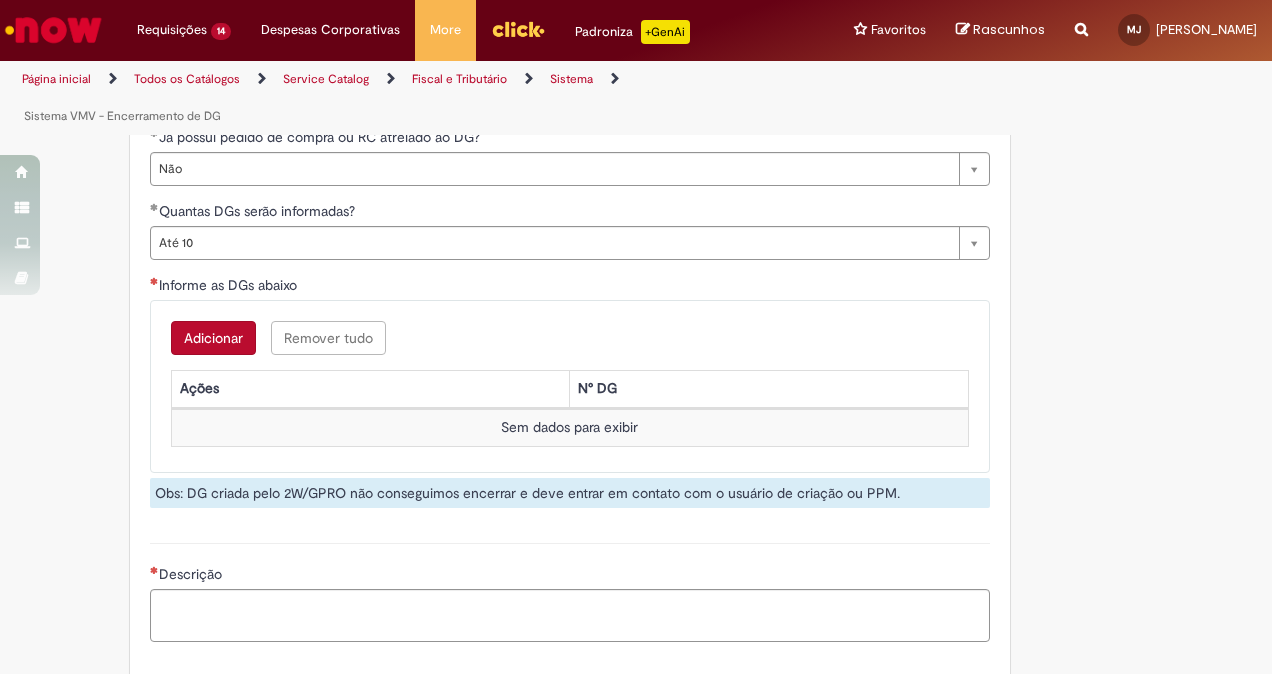 click on "Adicionar" at bounding box center [213, 338] 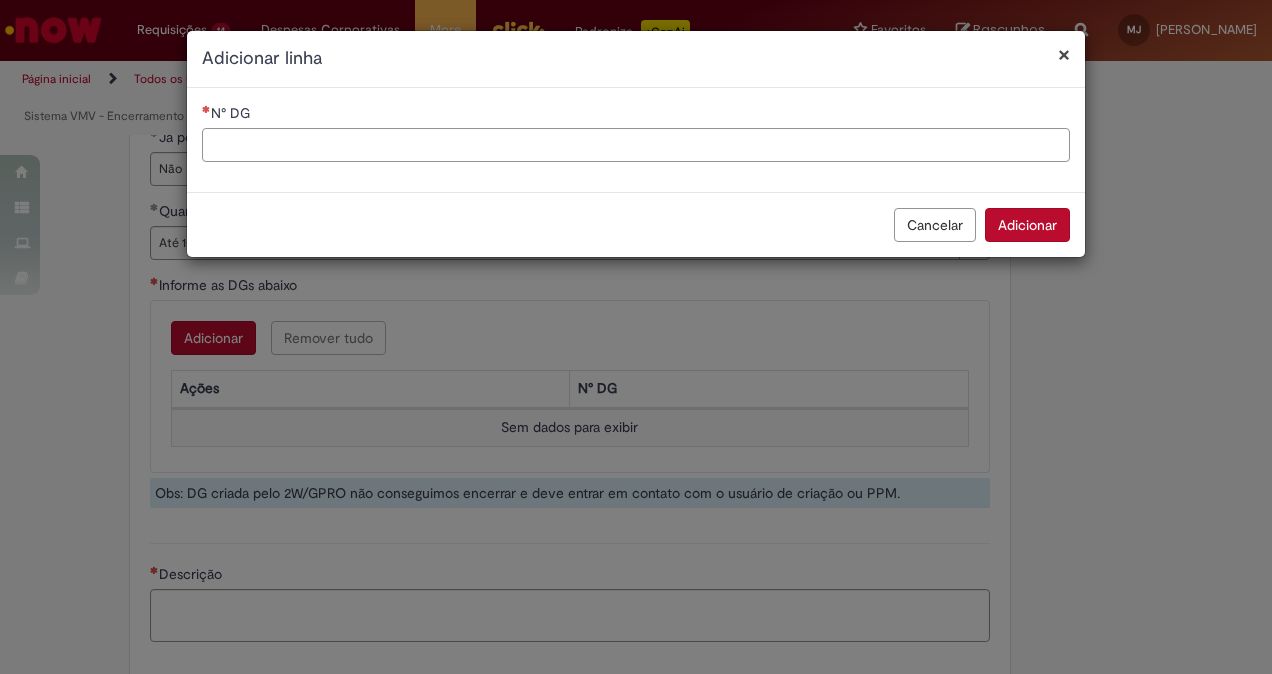 click on "N° DG" at bounding box center [636, 145] 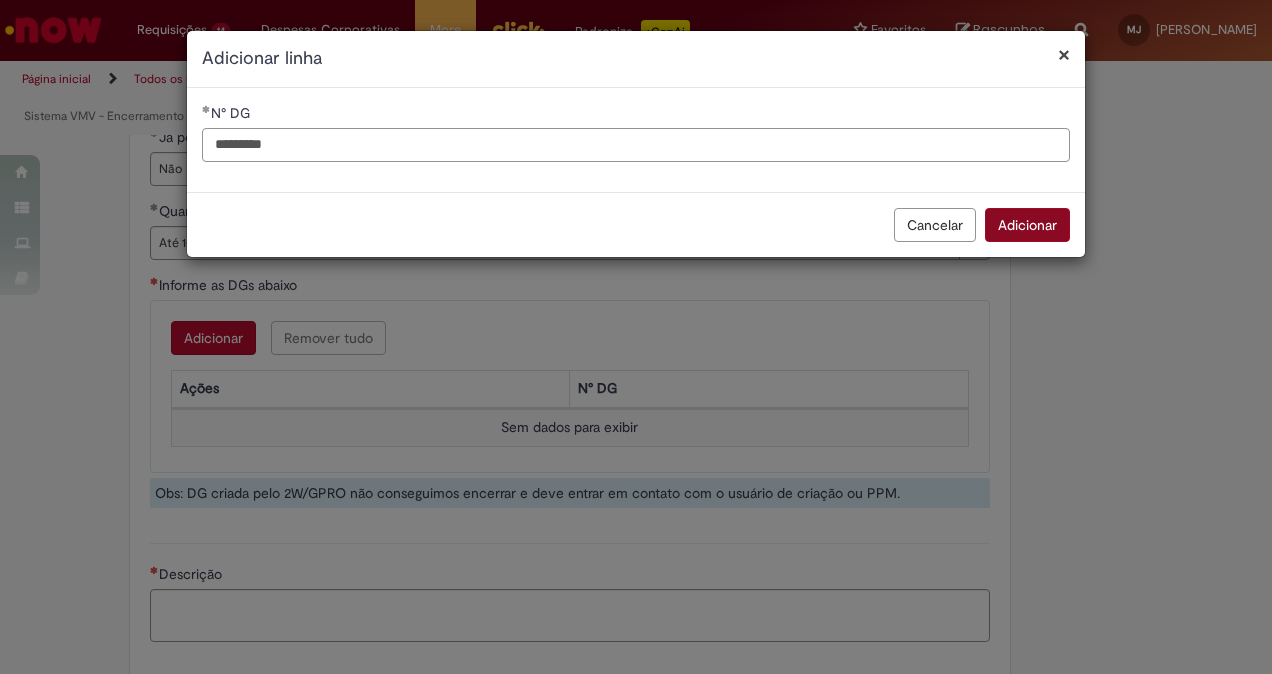 type on "*********" 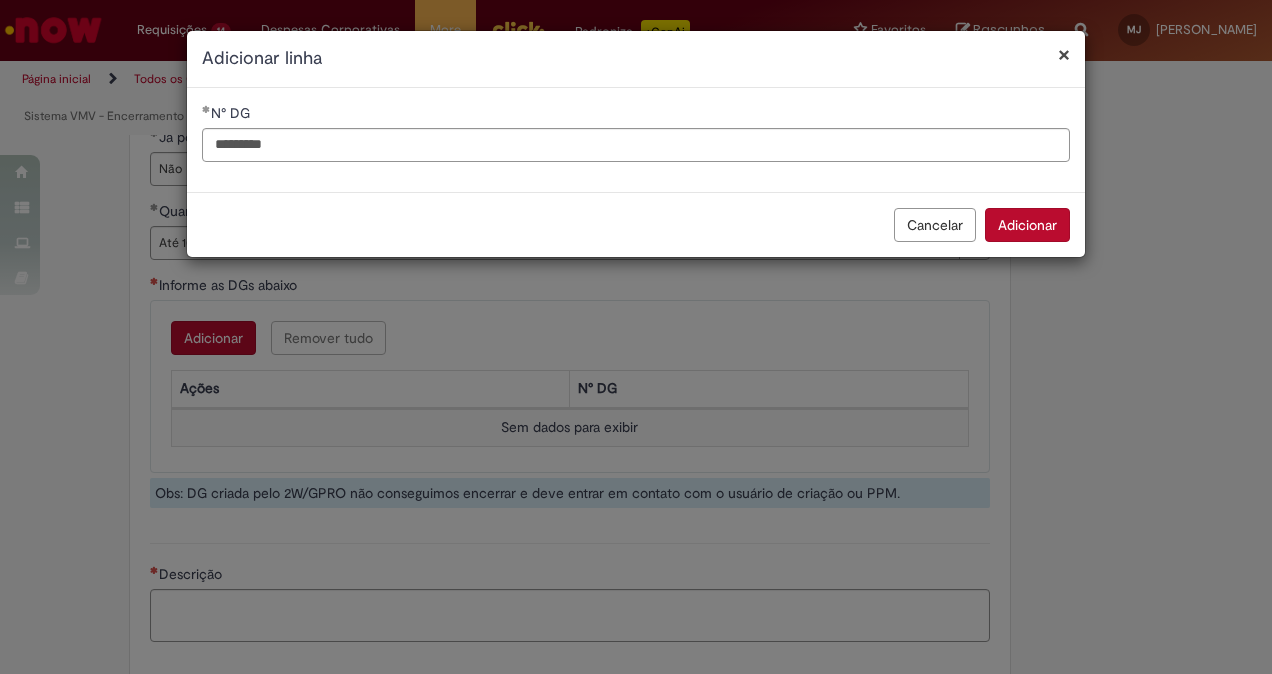click on "Adicionar" at bounding box center [1027, 225] 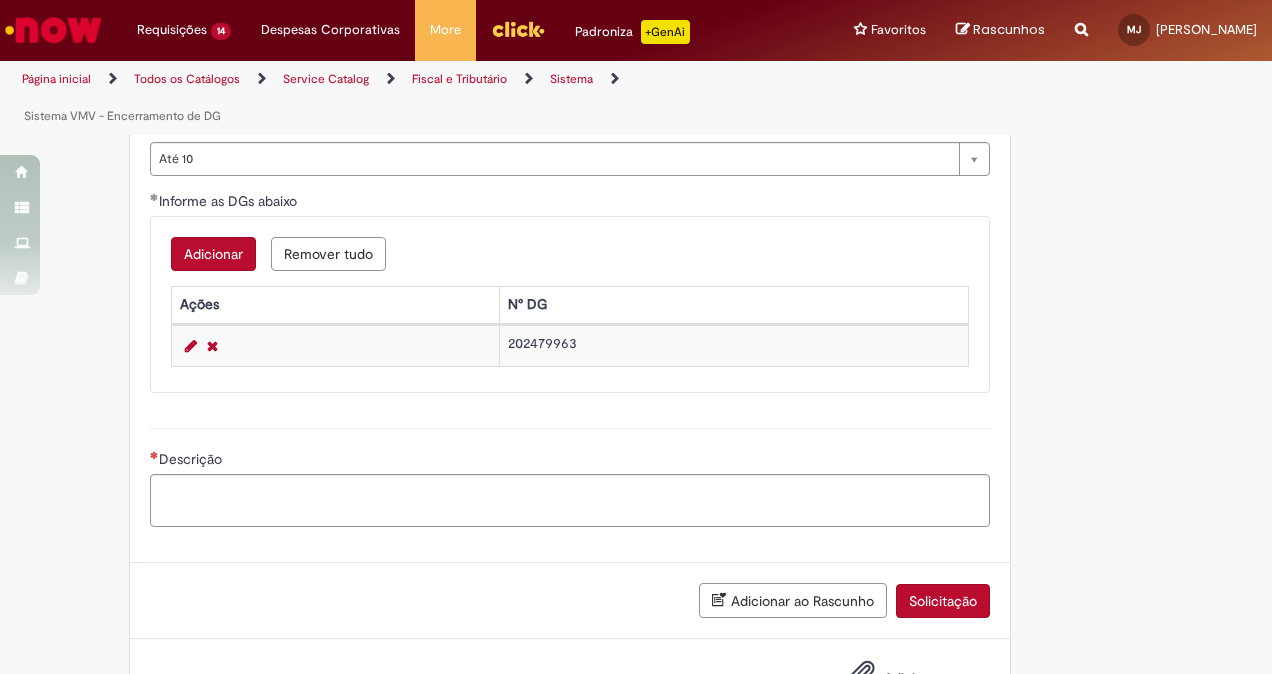 scroll, scrollTop: 845, scrollLeft: 0, axis: vertical 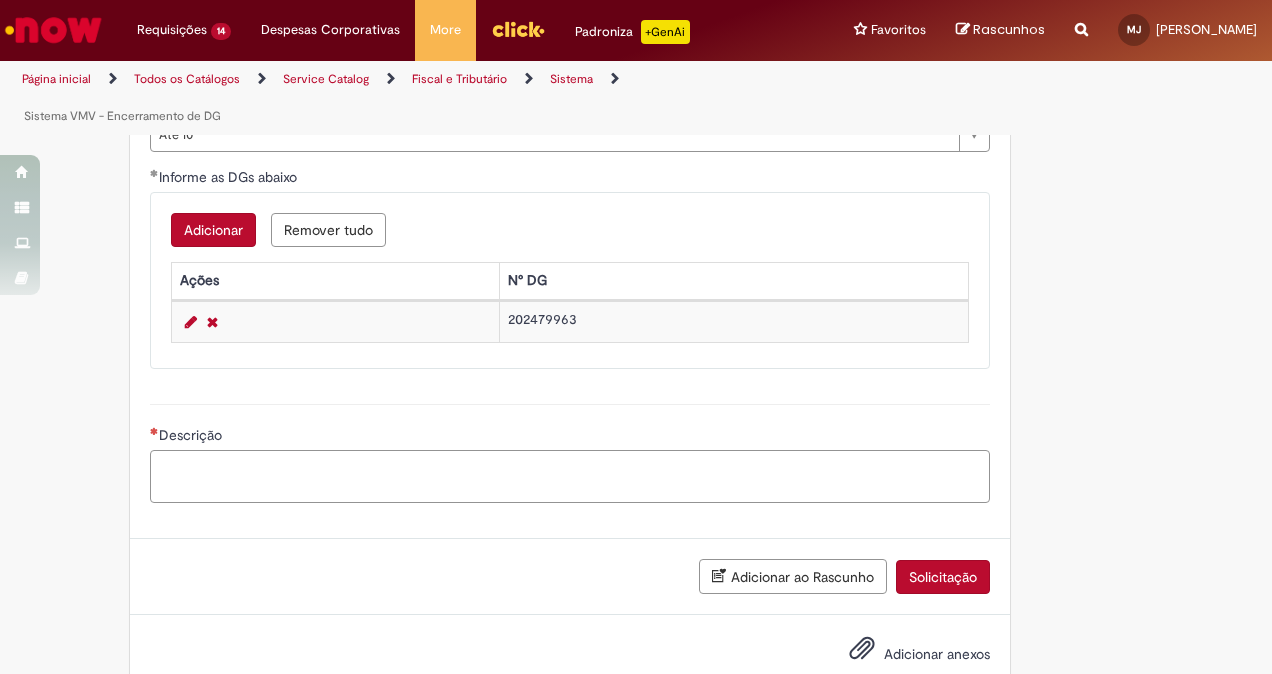 click on "Descrição" at bounding box center (570, 476) 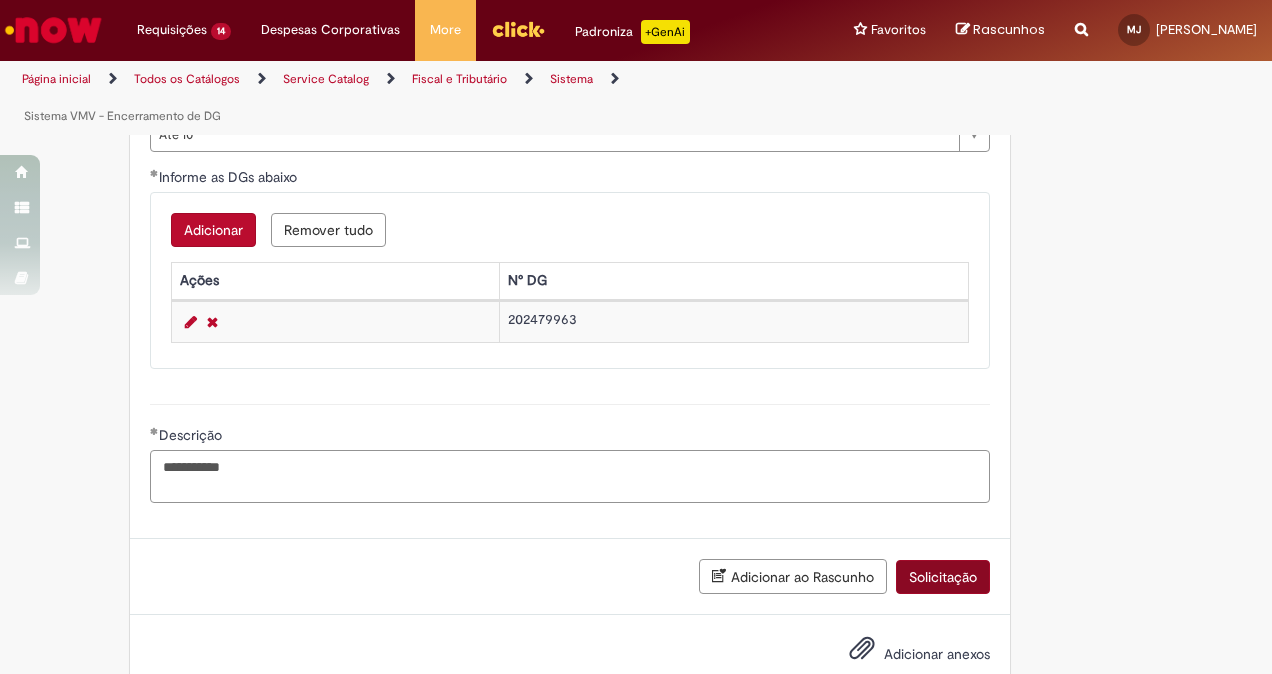 type on "**********" 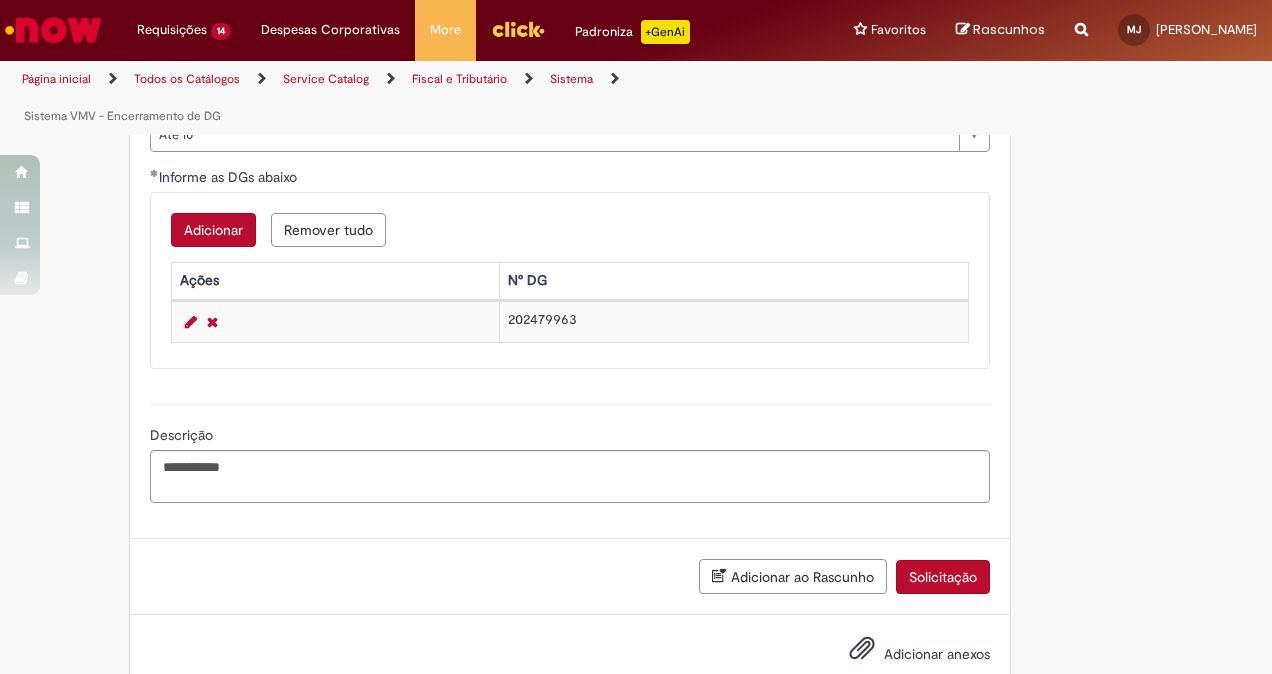 click on "Solicitação" at bounding box center [943, 577] 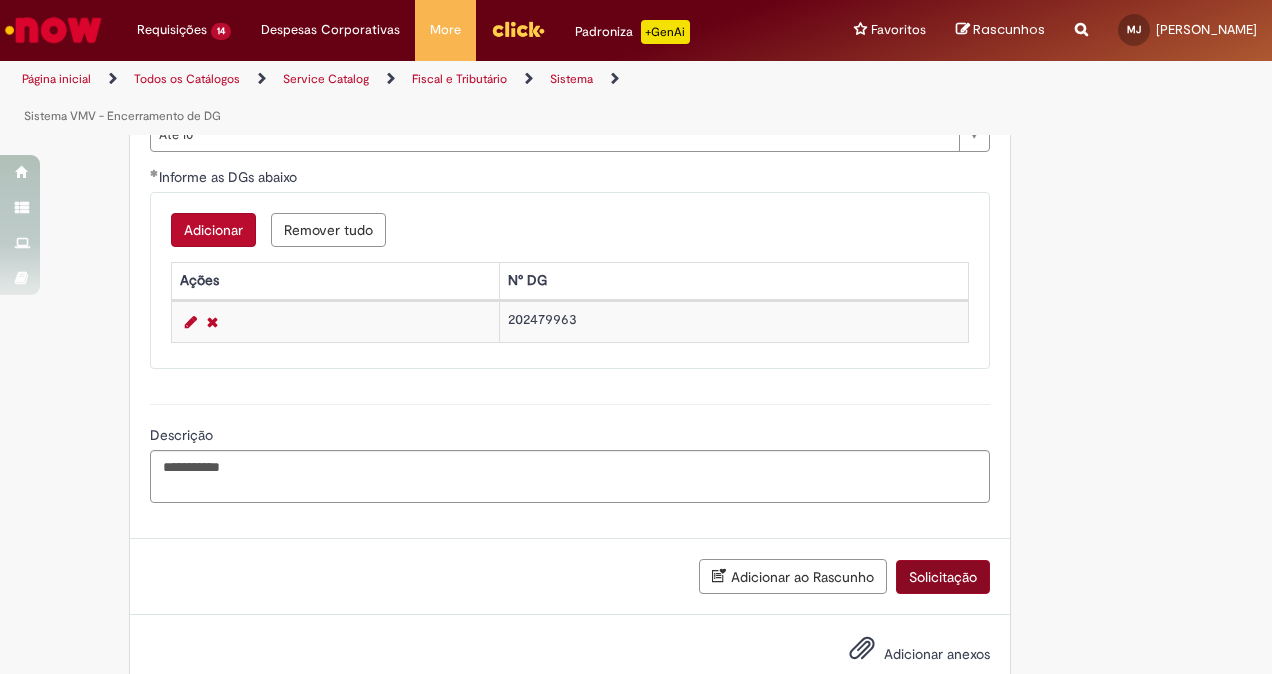 scroll, scrollTop: 806, scrollLeft: 0, axis: vertical 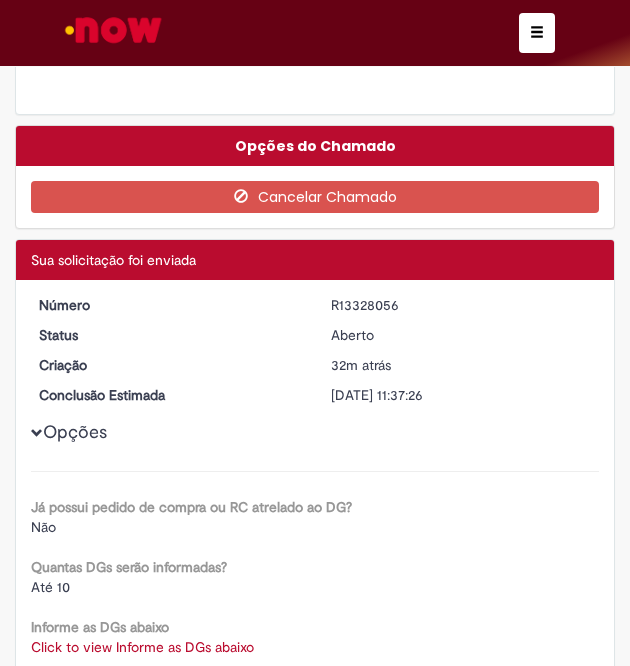 drag, startPoint x: 321, startPoint y: 298, endPoint x: 416, endPoint y: 307, distance: 95.42536 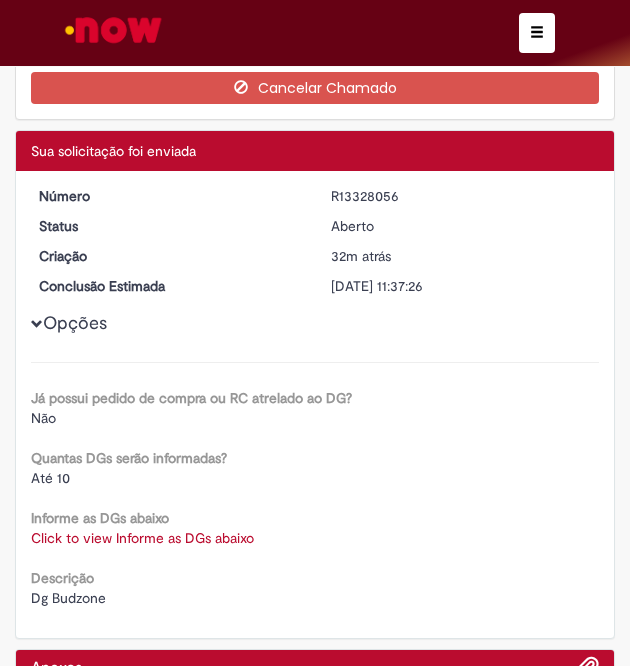 scroll, scrollTop: 520, scrollLeft: 0, axis: vertical 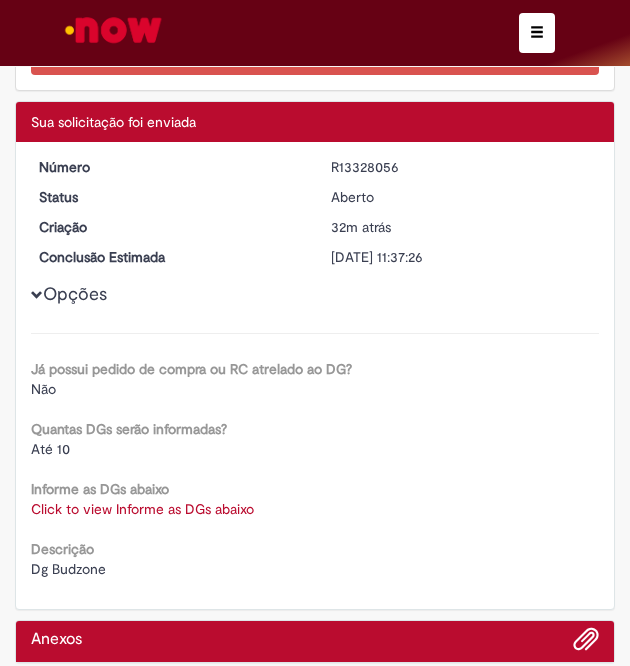 click on "Click to view Informe as DGs abaixo" at bounding box center [315, 509] 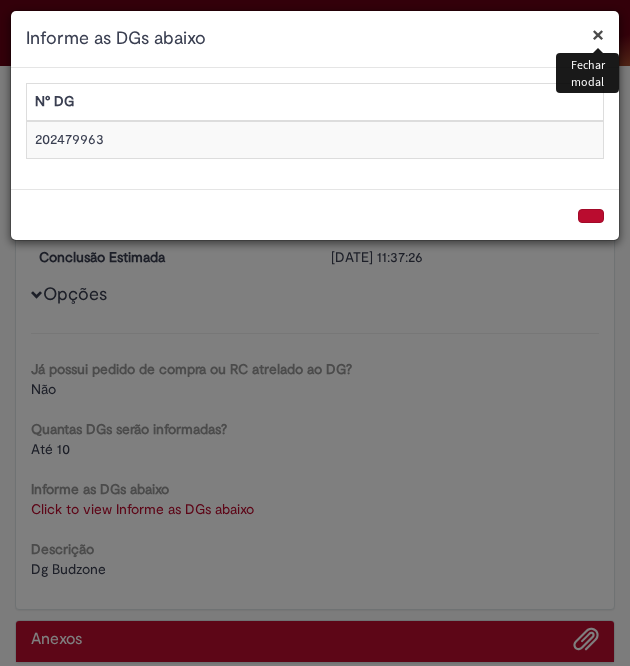 click on "× Fechar modal Informe as DGs abaixo × N° DG 202479963" at bounding box center [315, 333] 